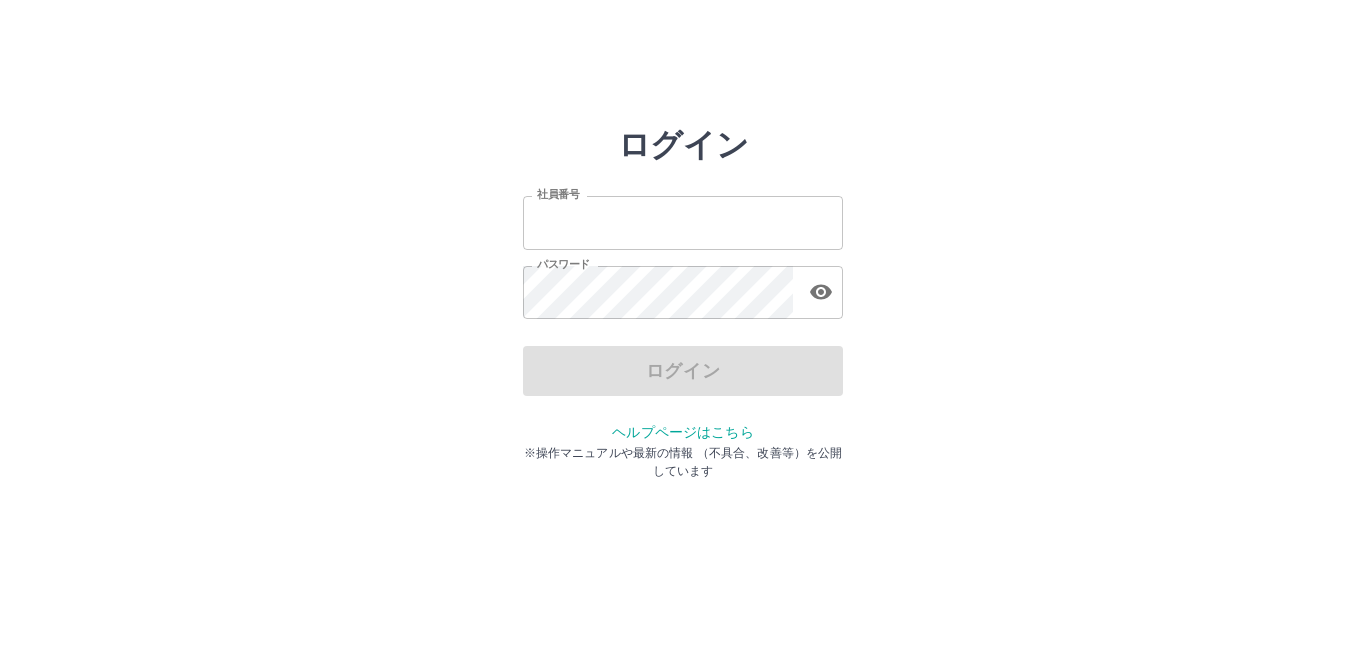 scroll, scrollTop: 0, scrollLeft: 0, axis: both 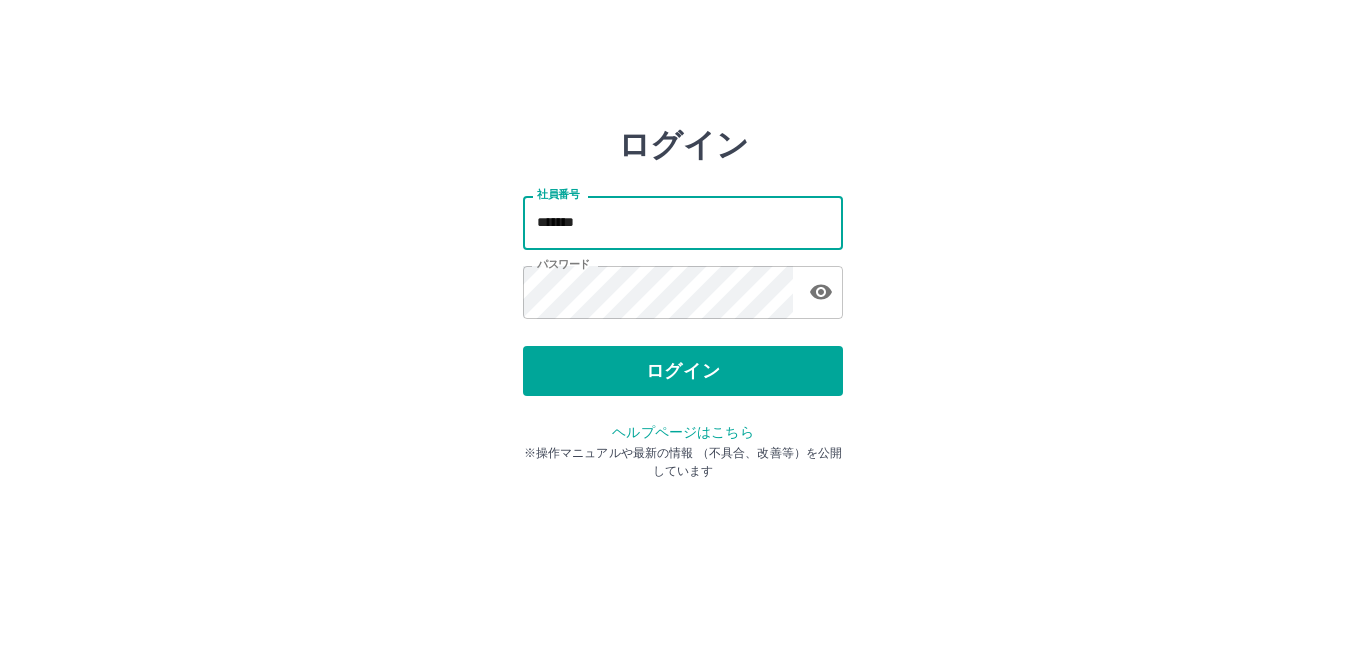 click on "*******" at bounding box center [683, 222] 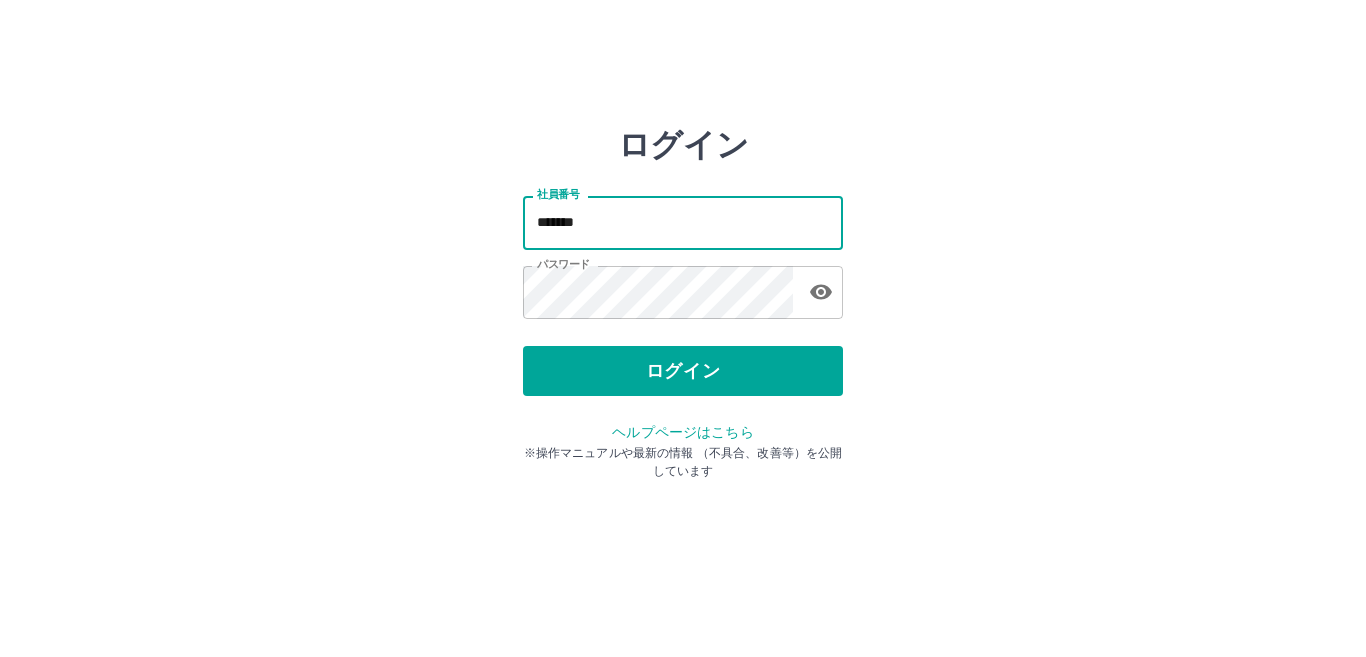 type on "*******" 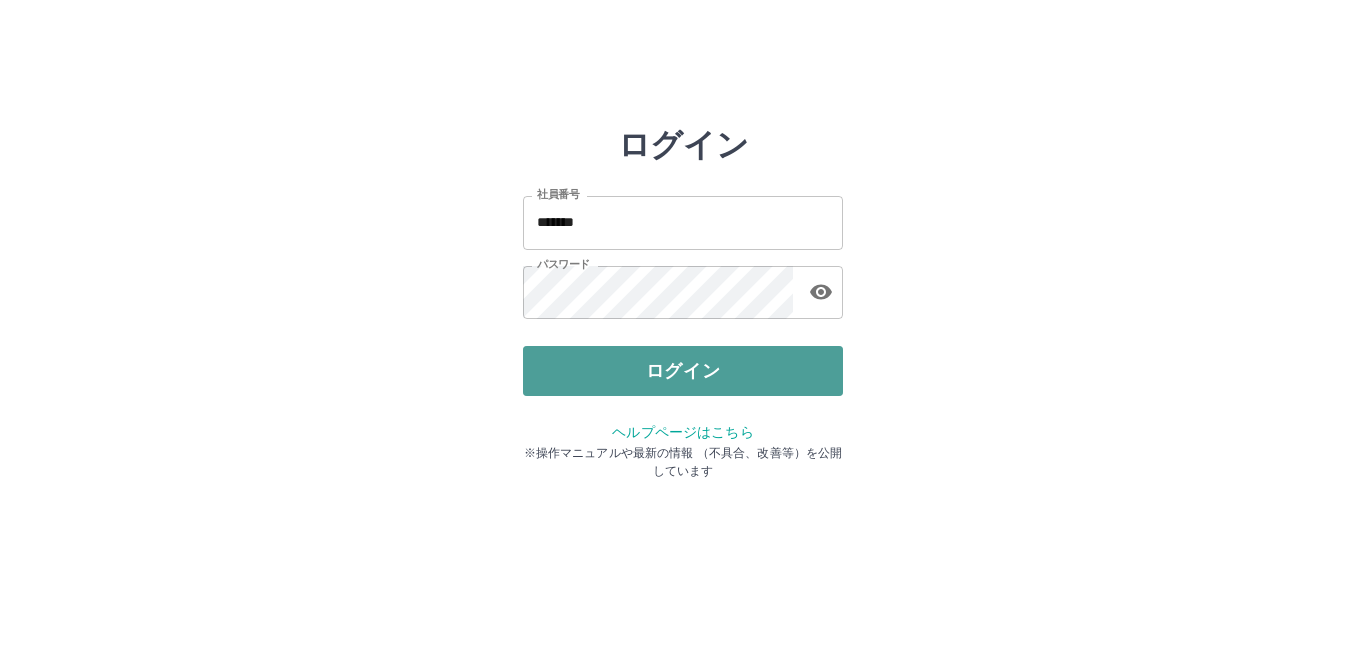 click on "ログイン" at bounding box center [683, 371] 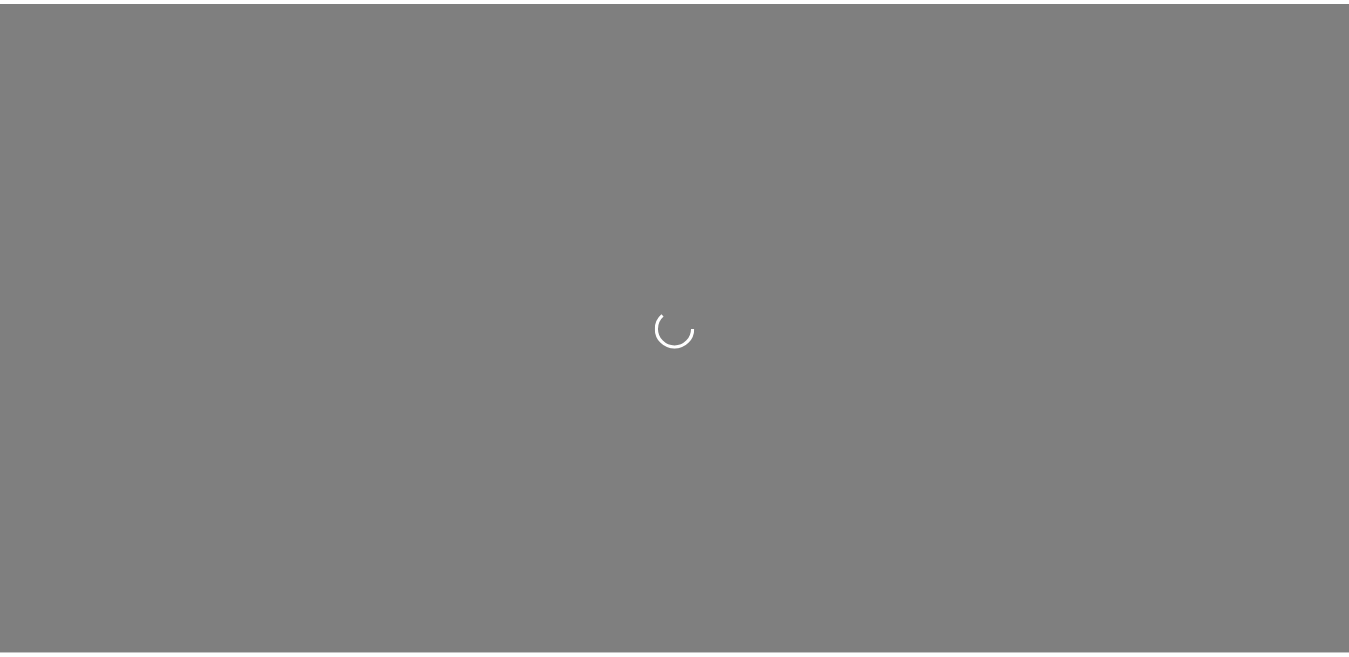 scroll, scrollTop: 0, scrollLeft: 0, axis: both 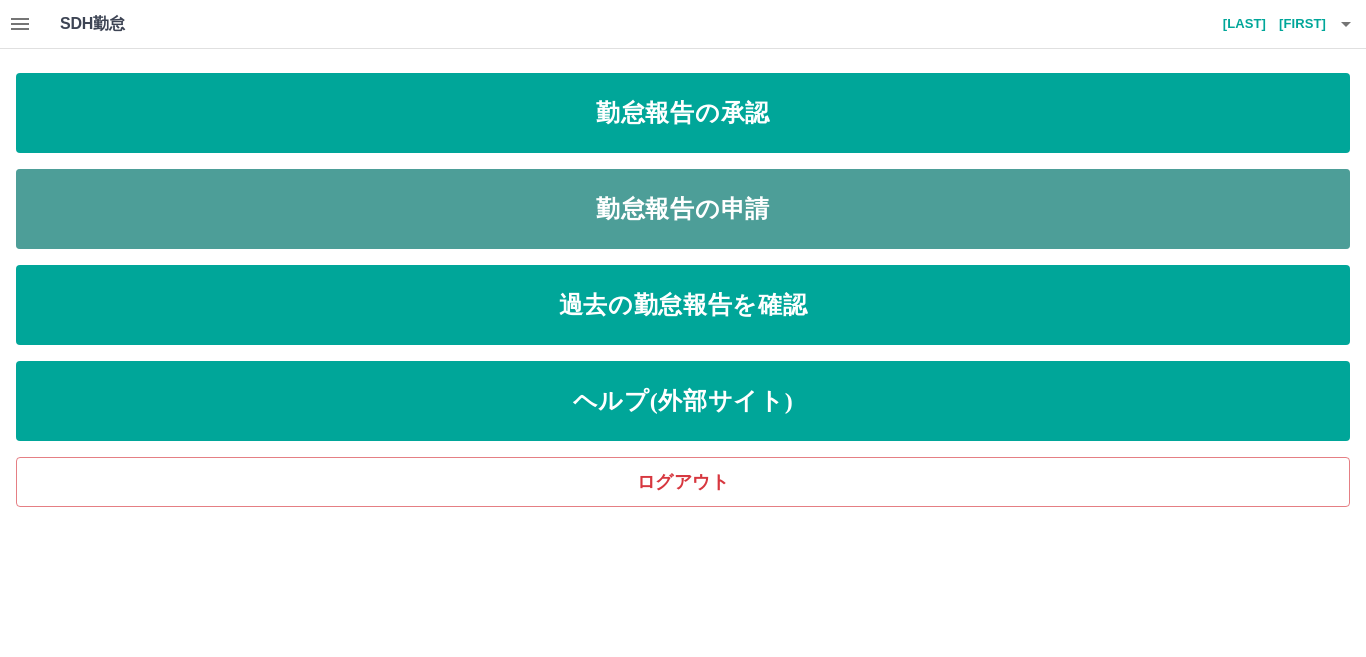 click on "勤怠報告の申請" at bounding box center (683, 209) 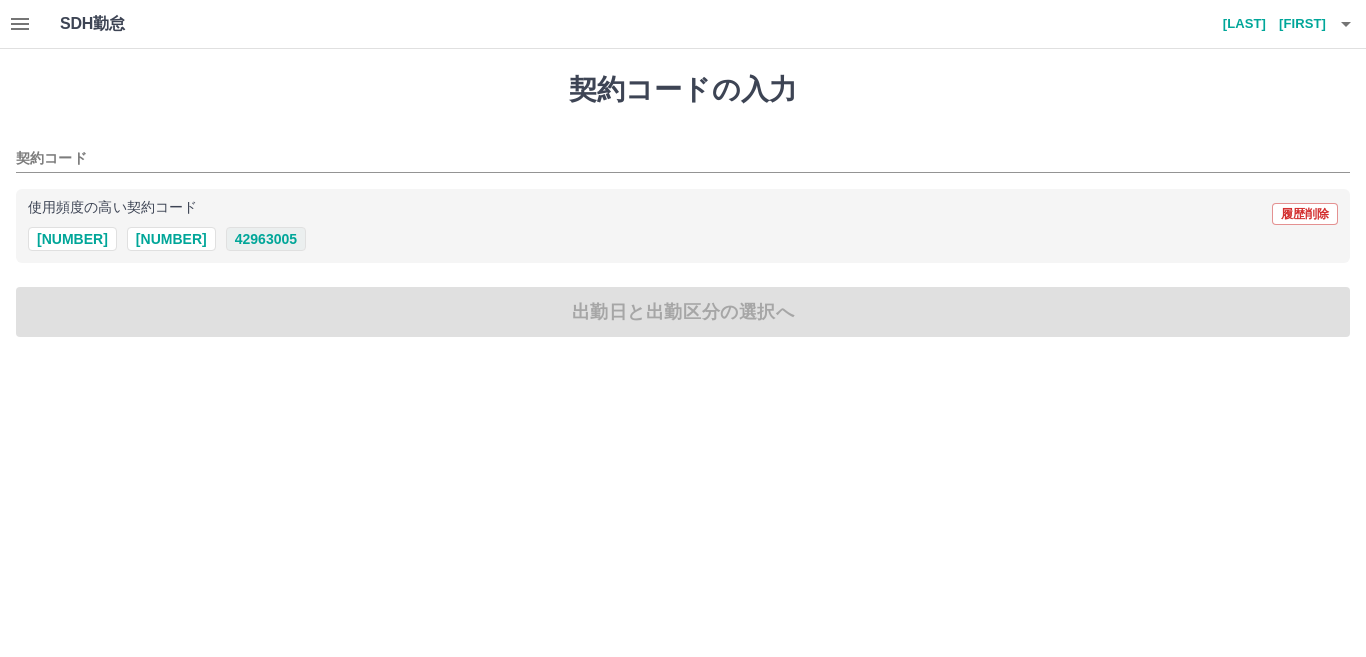 click on "42963005" at bounding box center [266, 239] 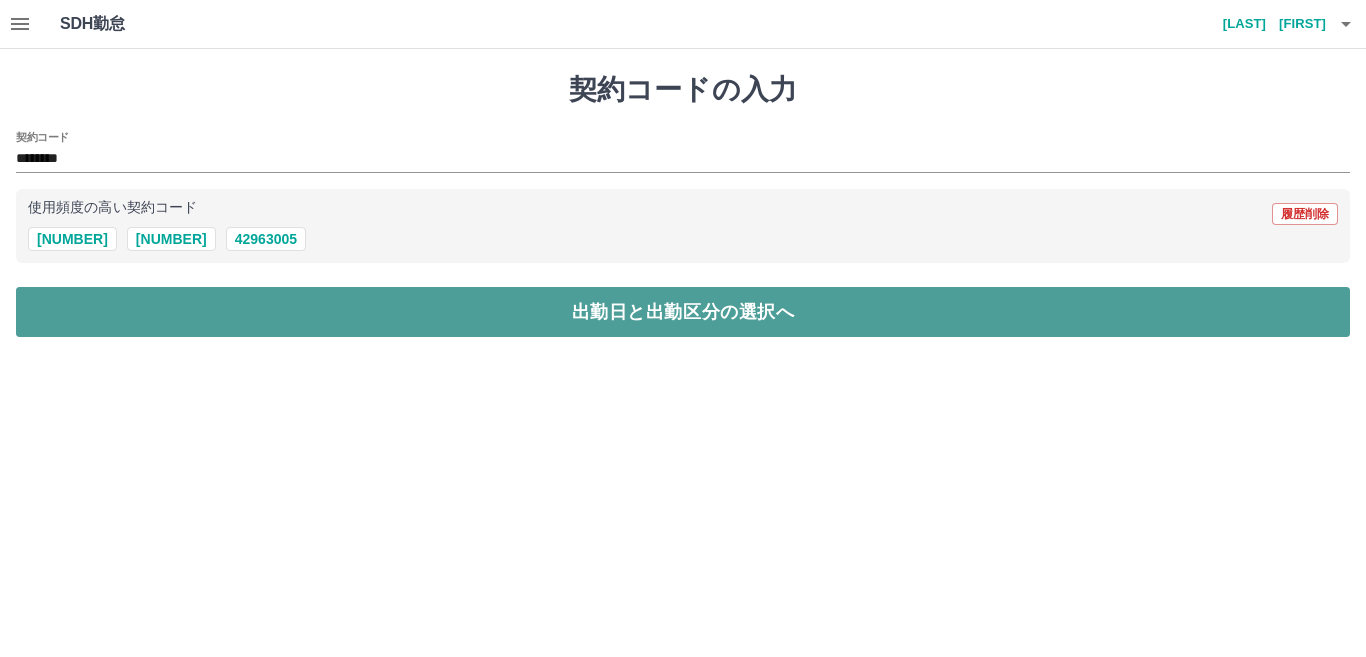 click on "出勤日と出勤区分の選択へ" at bounding box center [683, 312] 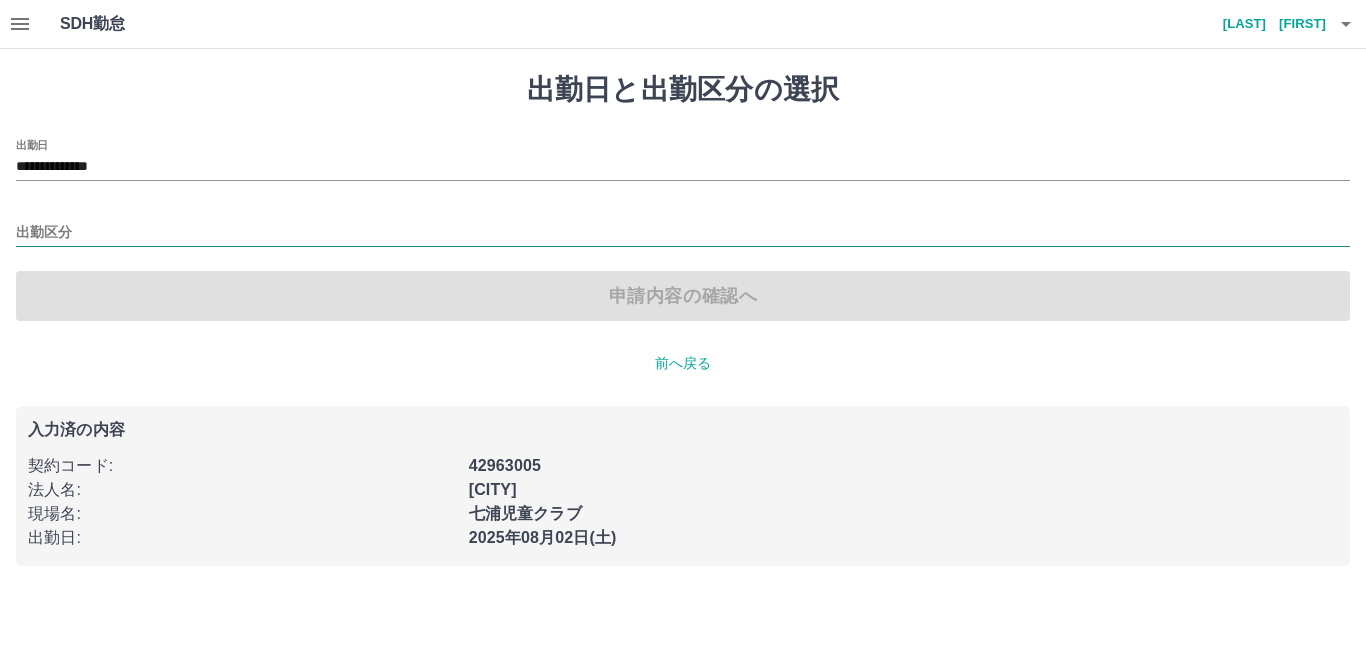 click on "出勤区分" at bounding box center [683, 233] 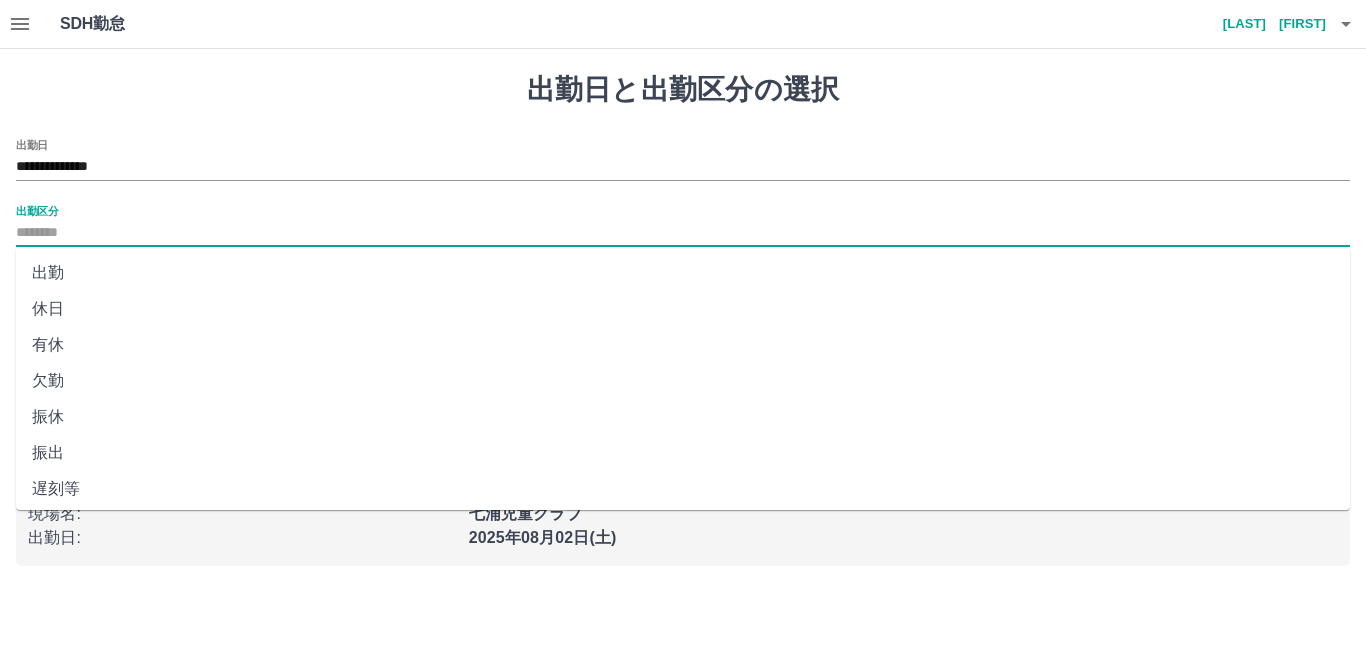 click on "出勤" at bounding box center [683, 273] 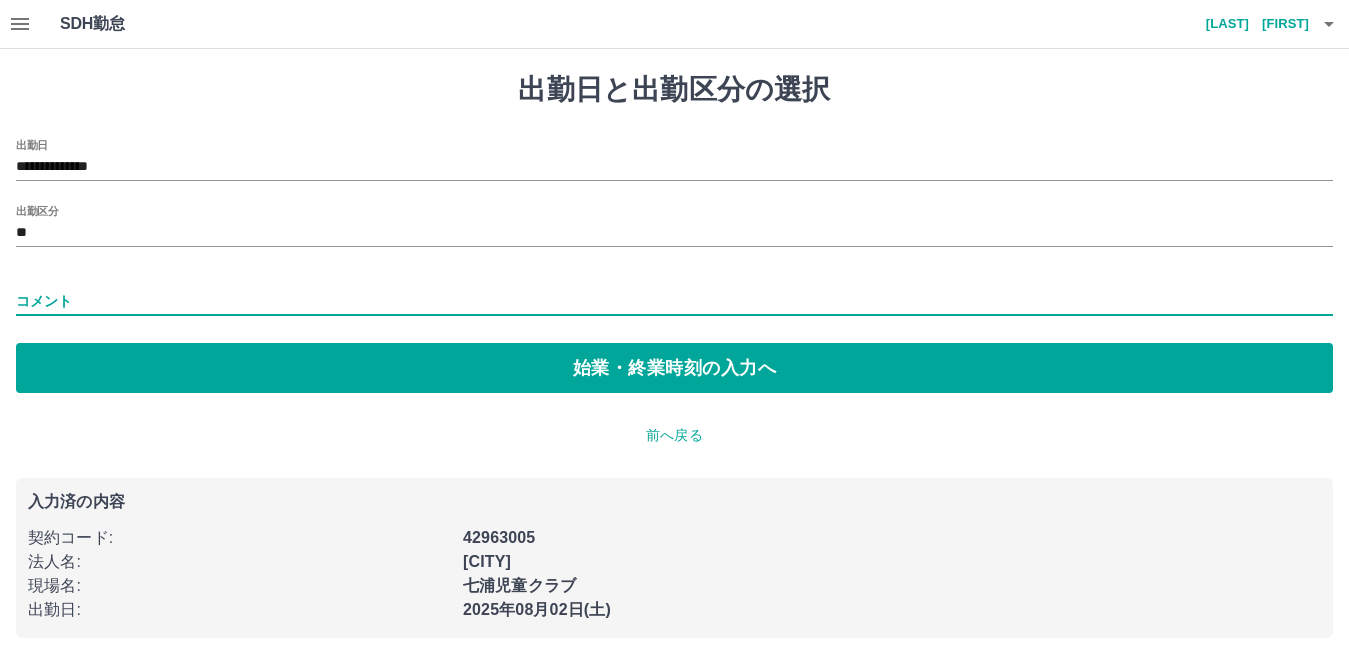 click on "コメント" at bounding box center (674, 301) 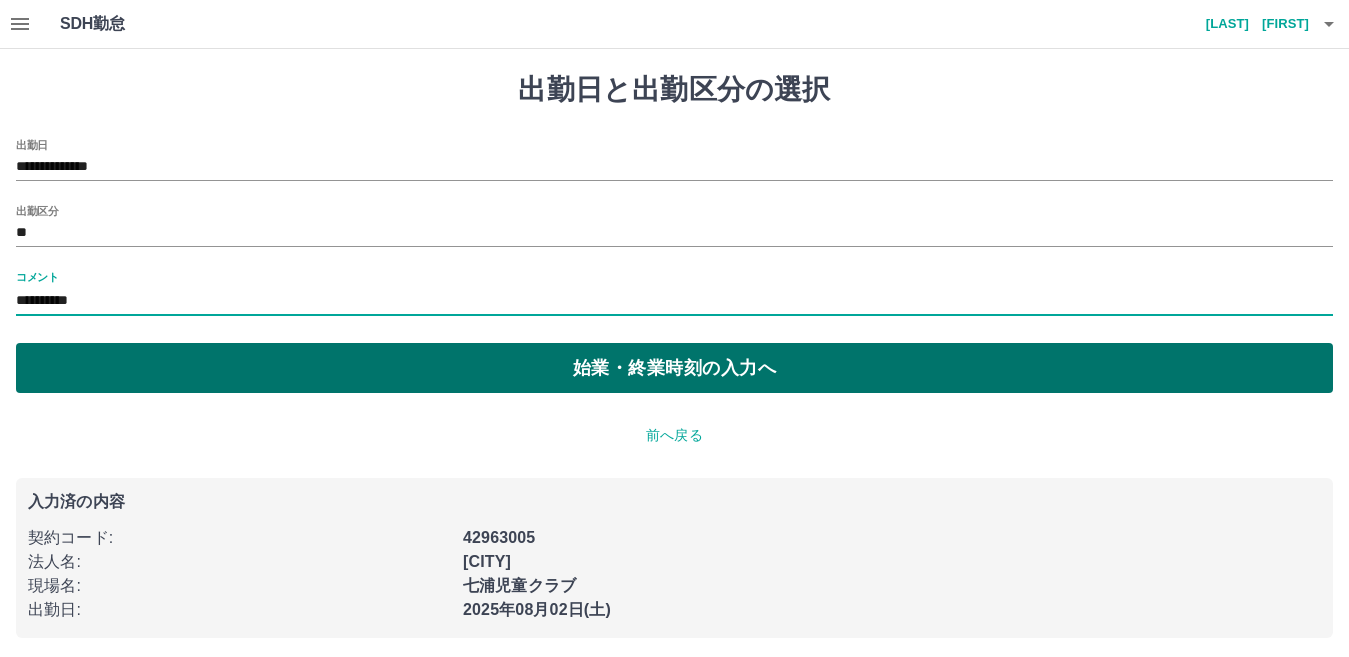 click on "始業・終業時刻の入力へ" at bounding box center (674, 368) 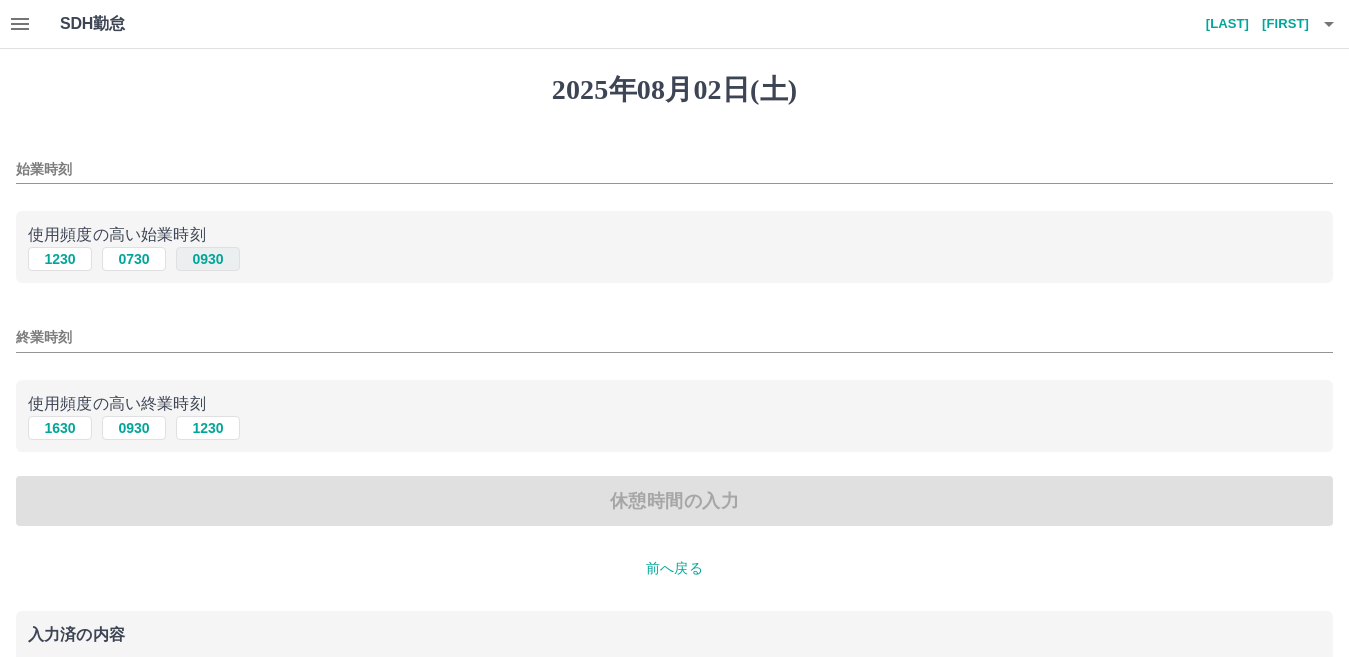 click on "0930" at bounding box center (208, 259) 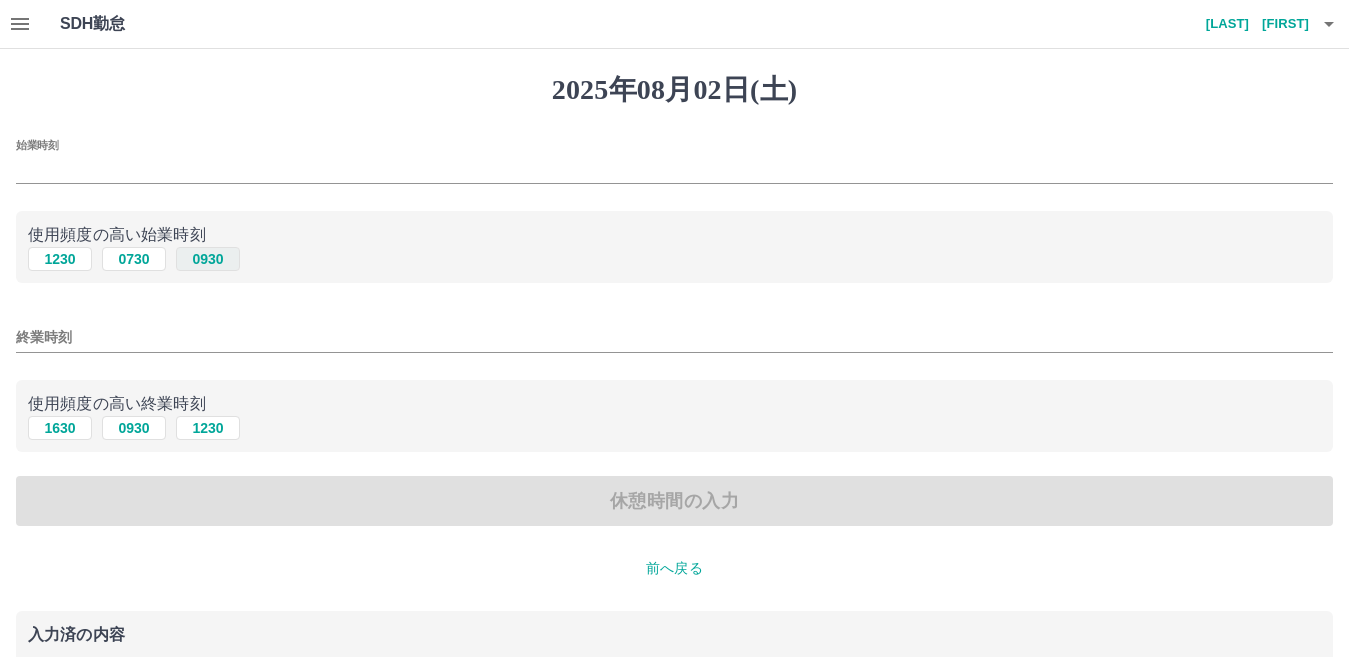 type on "****" 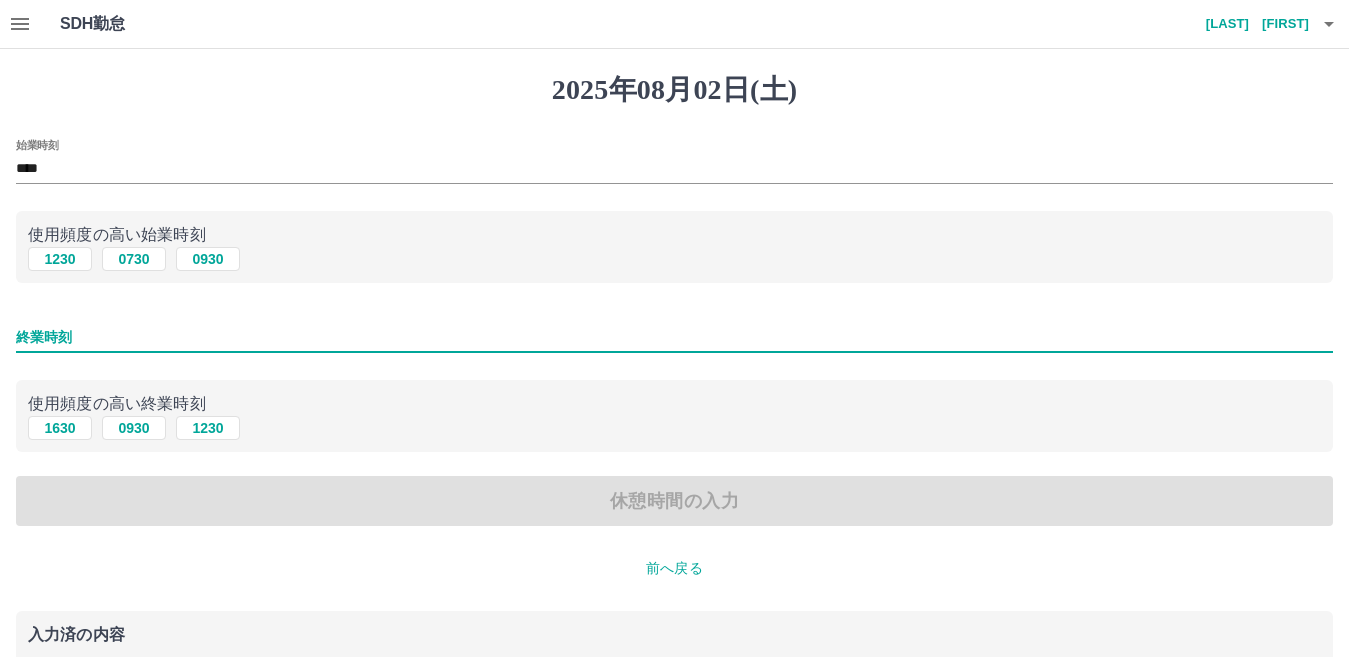 click on "終業時刻" at bounding box center (674, 337) 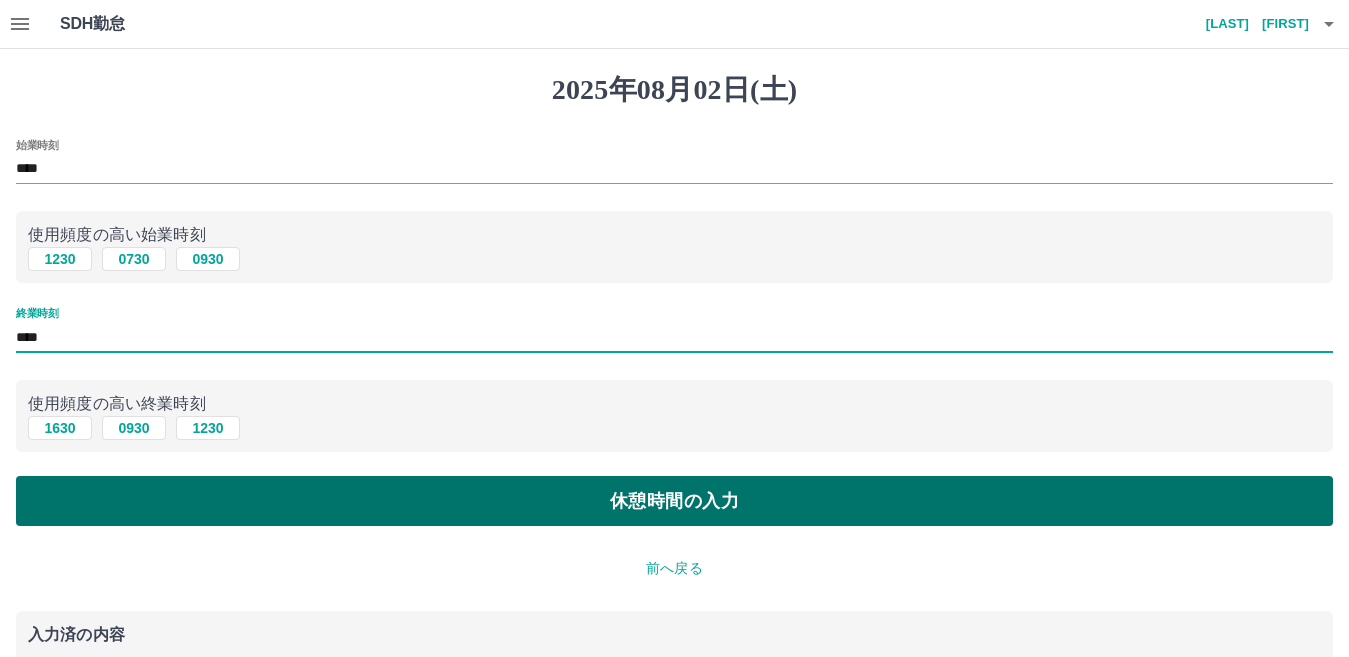 type on "****" 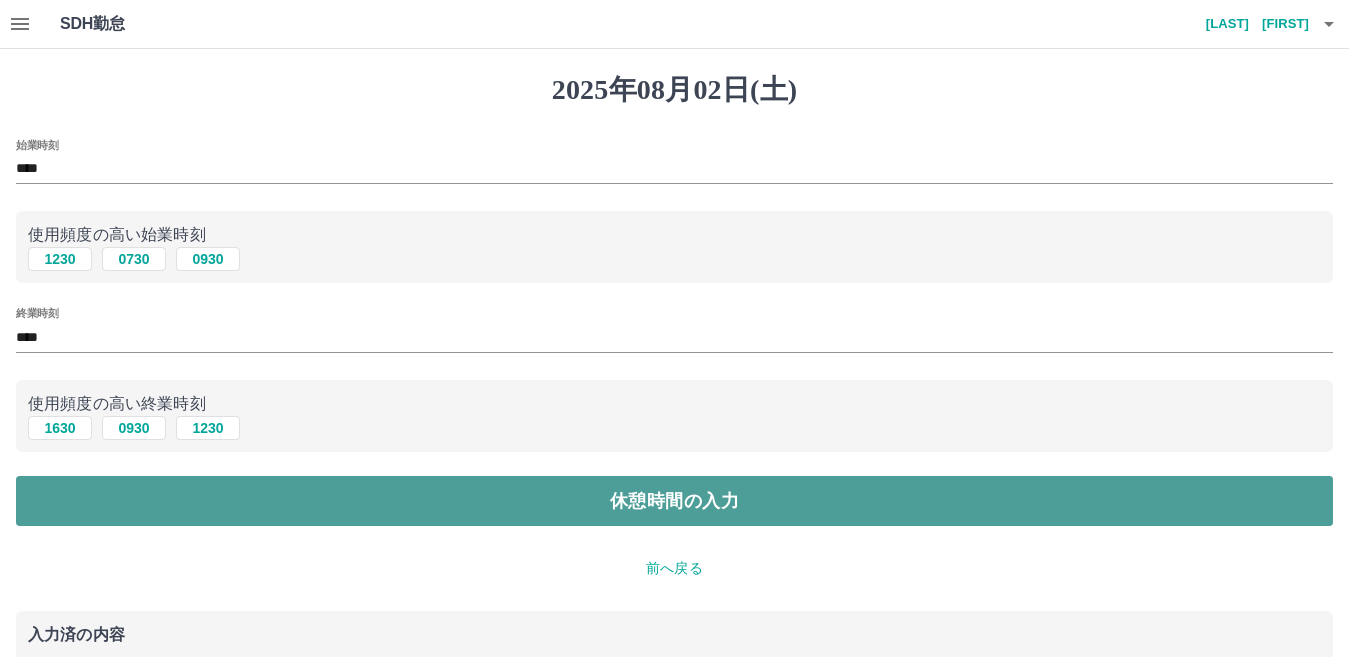 click on "休憩時間の入力" at bounding box center [674, 501] 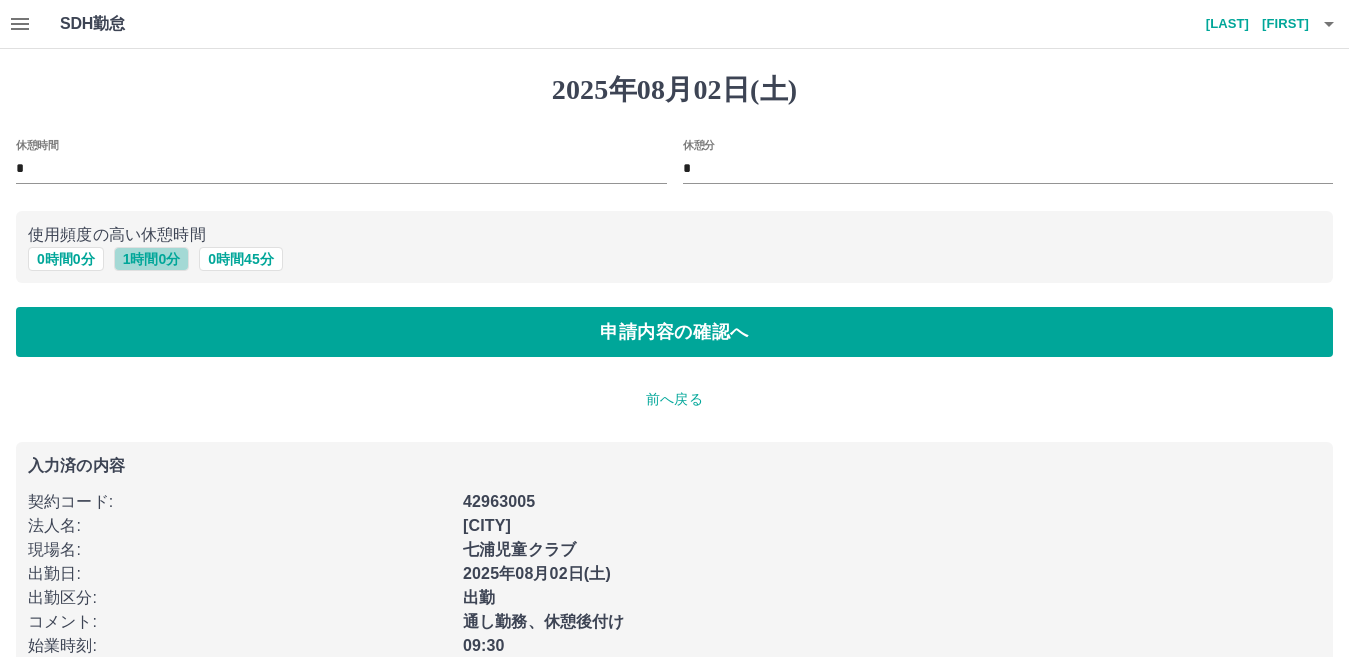 click on "1 時間 0 分" at bounding box center (152, 259) 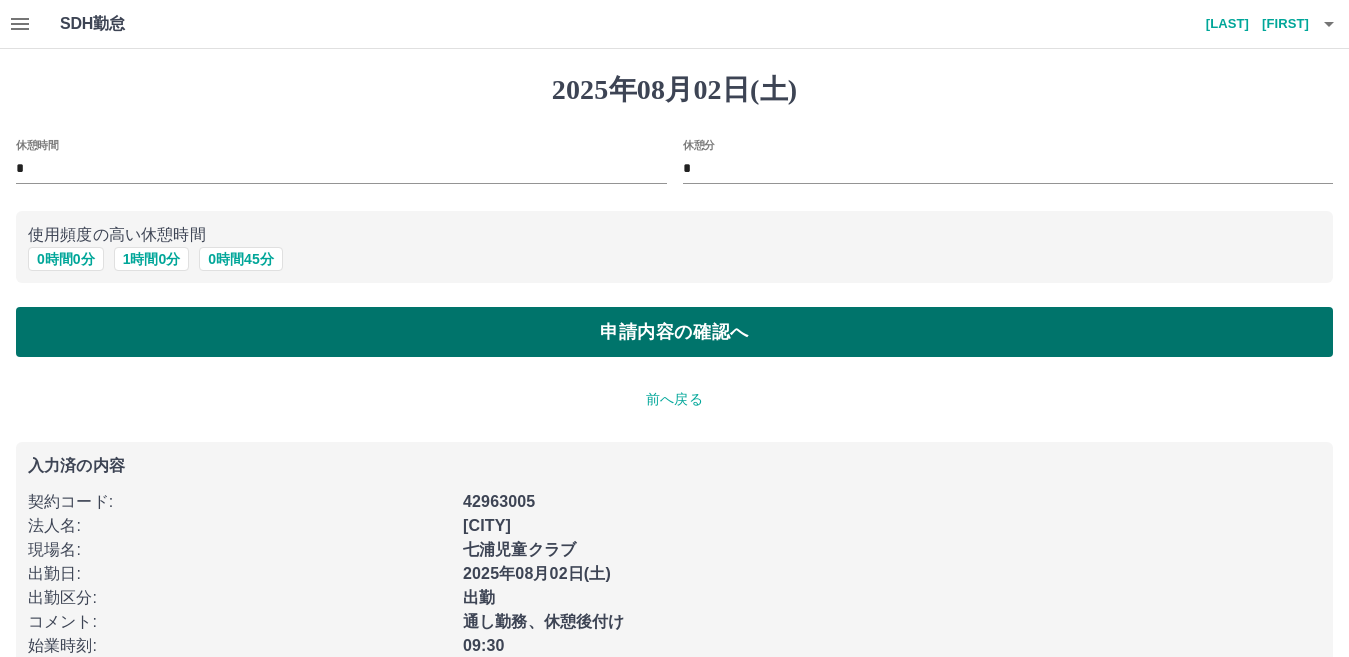 click on "申請内容の確認へ" at bounding box center [674, 332] 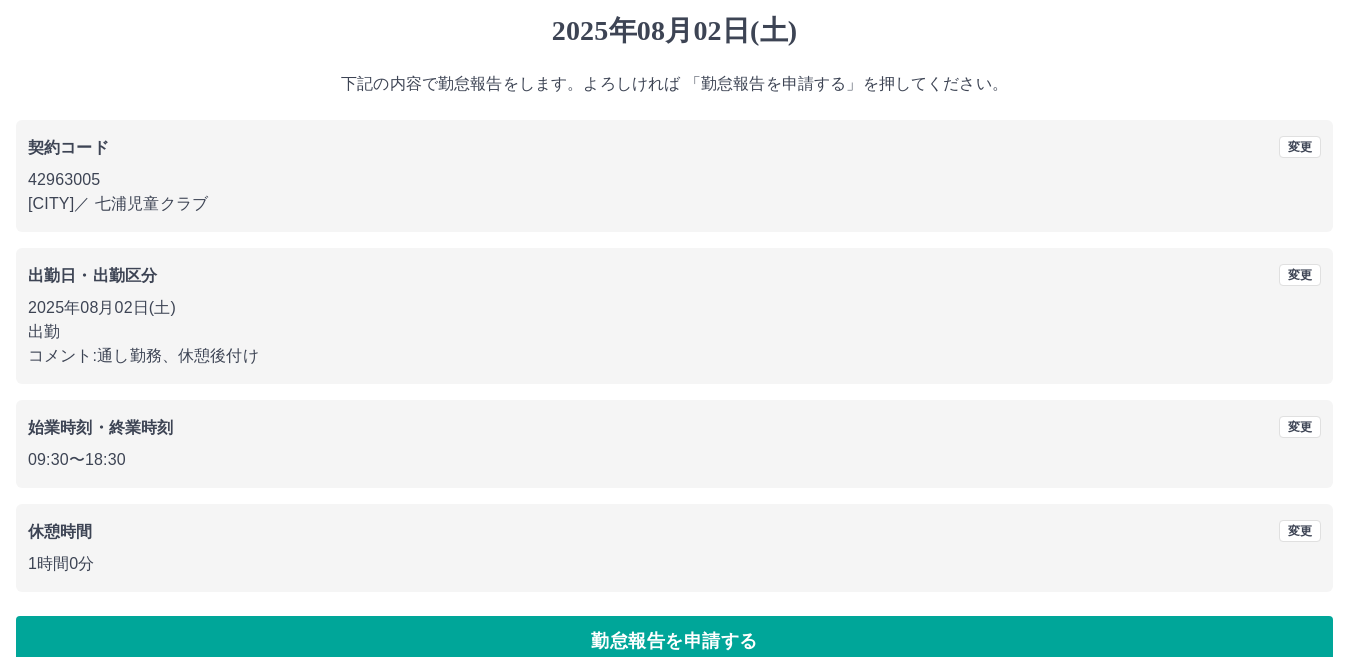 scroll, scrollTop: 92, scrollLeft: 0, axis: vertical 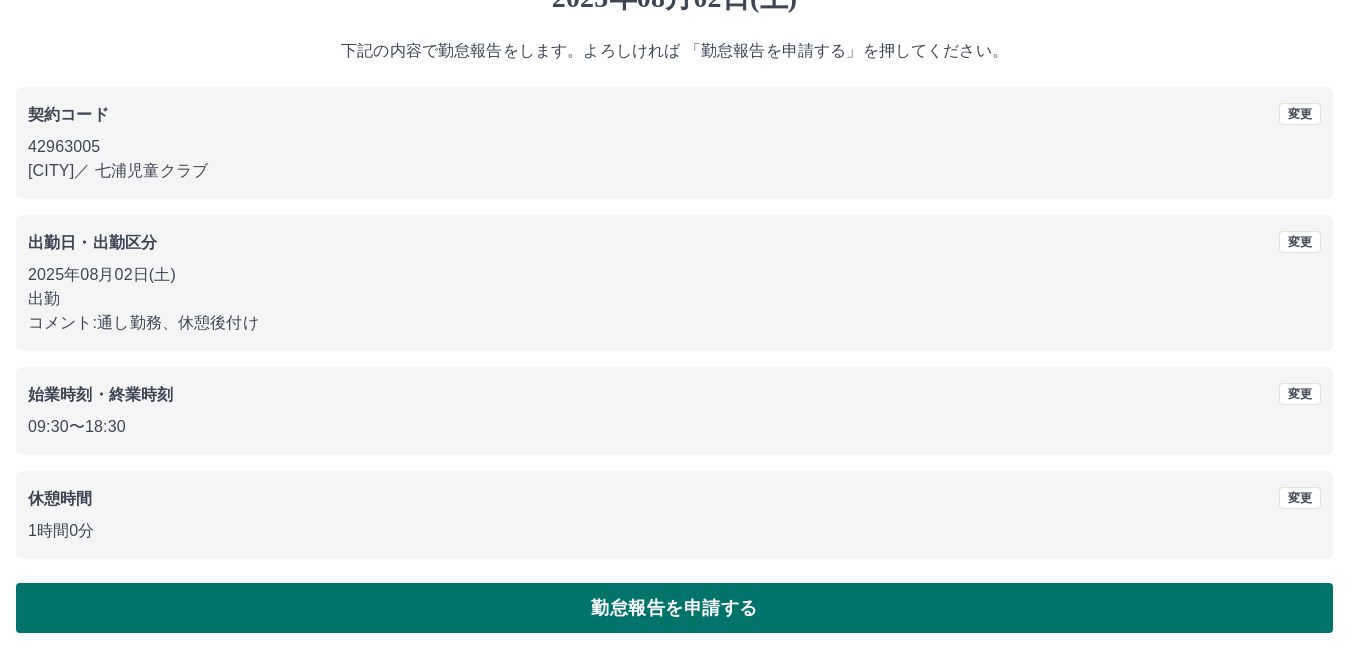 click on "勤怠報告を申請する" at bounding box center [674, 608] 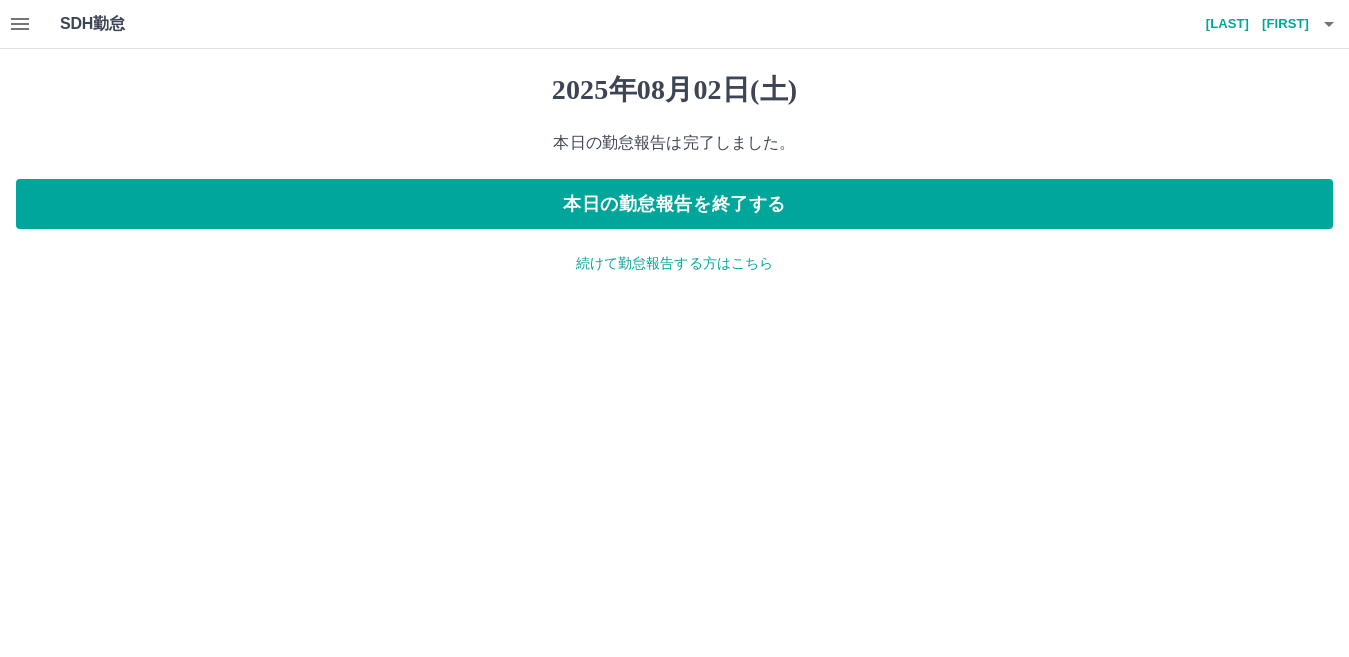 scroll, scrollTop: 0, scrollLeft: 0, axis: both 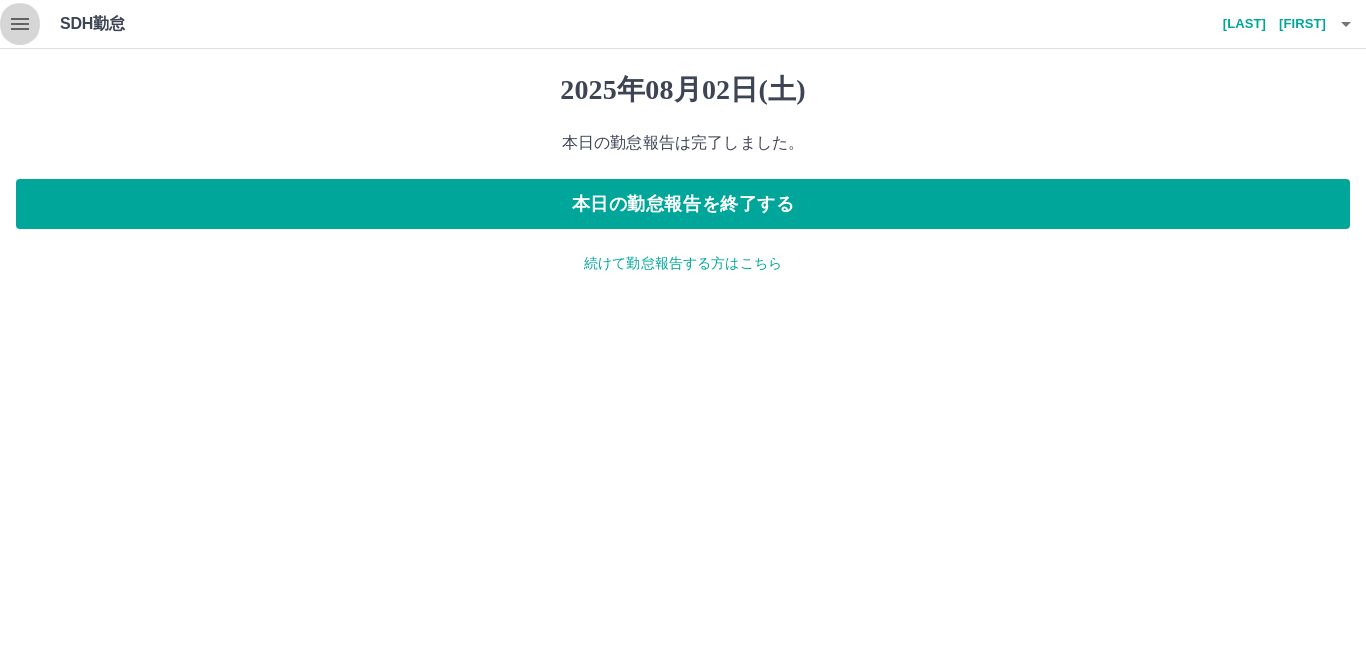 click 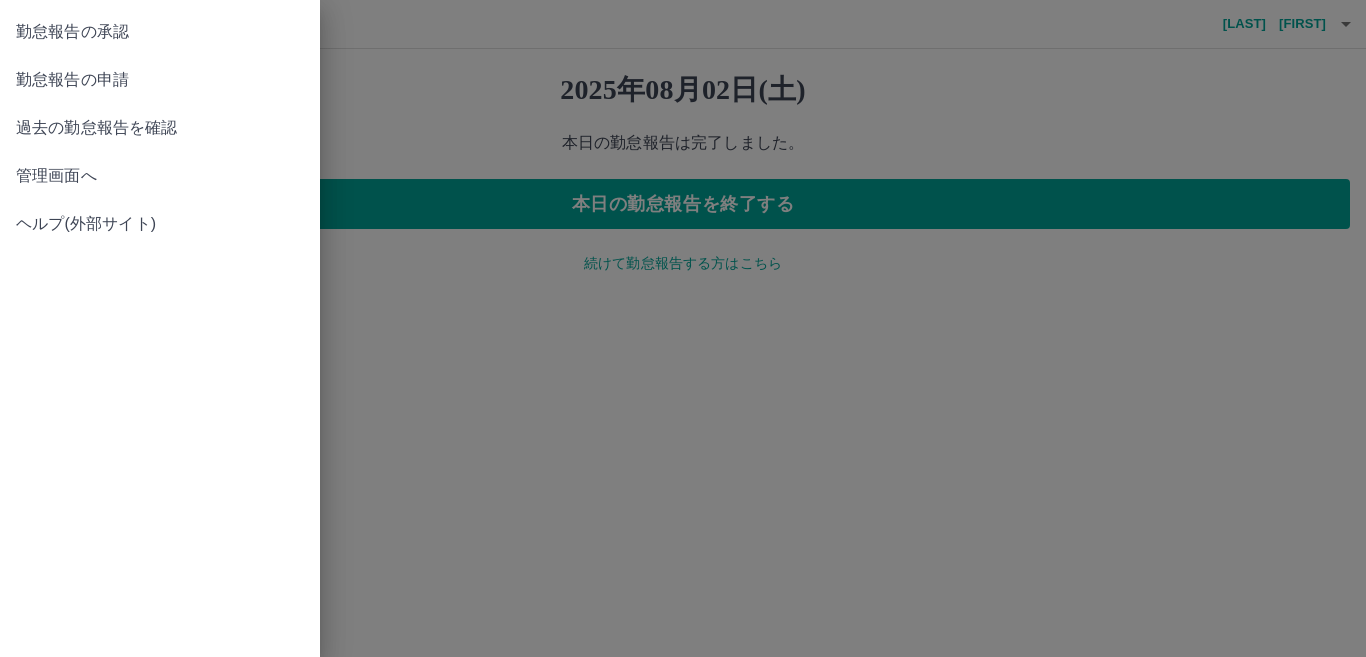 click on "勤怠報告の承認" at bounding box center (160, 32) 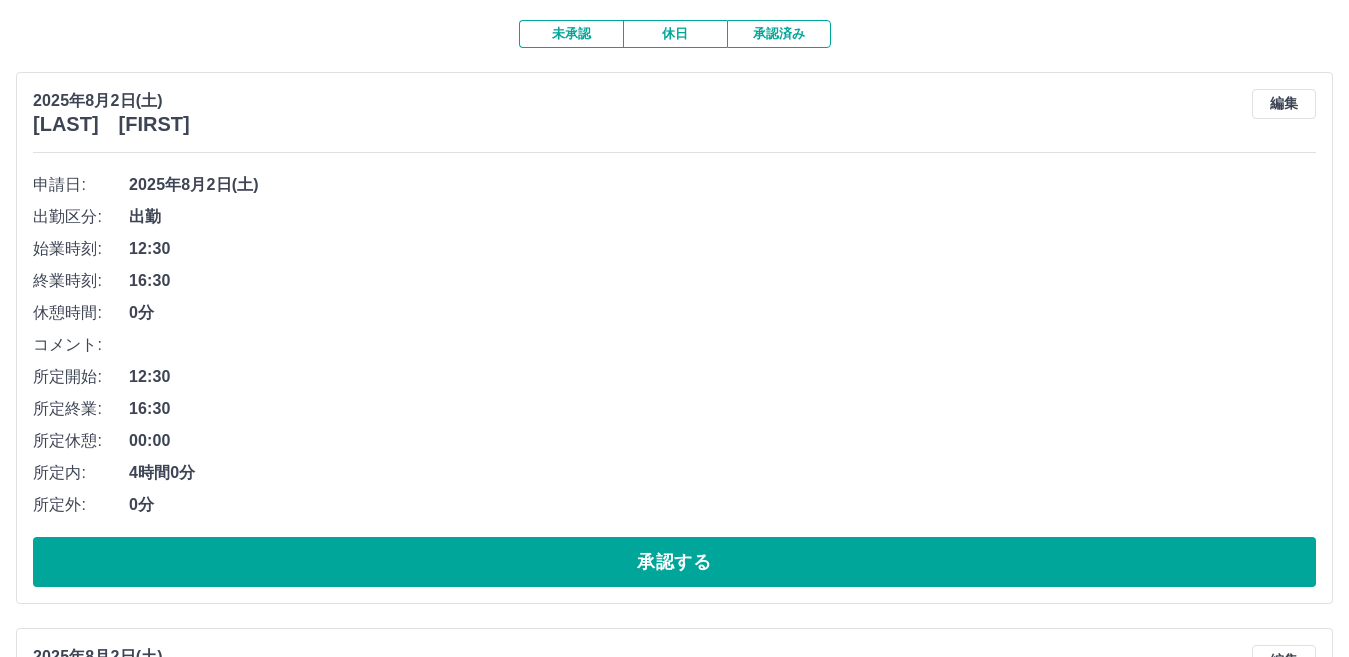 scroll, scrollTop: 200, scrollLeft: 0, axis: vertical 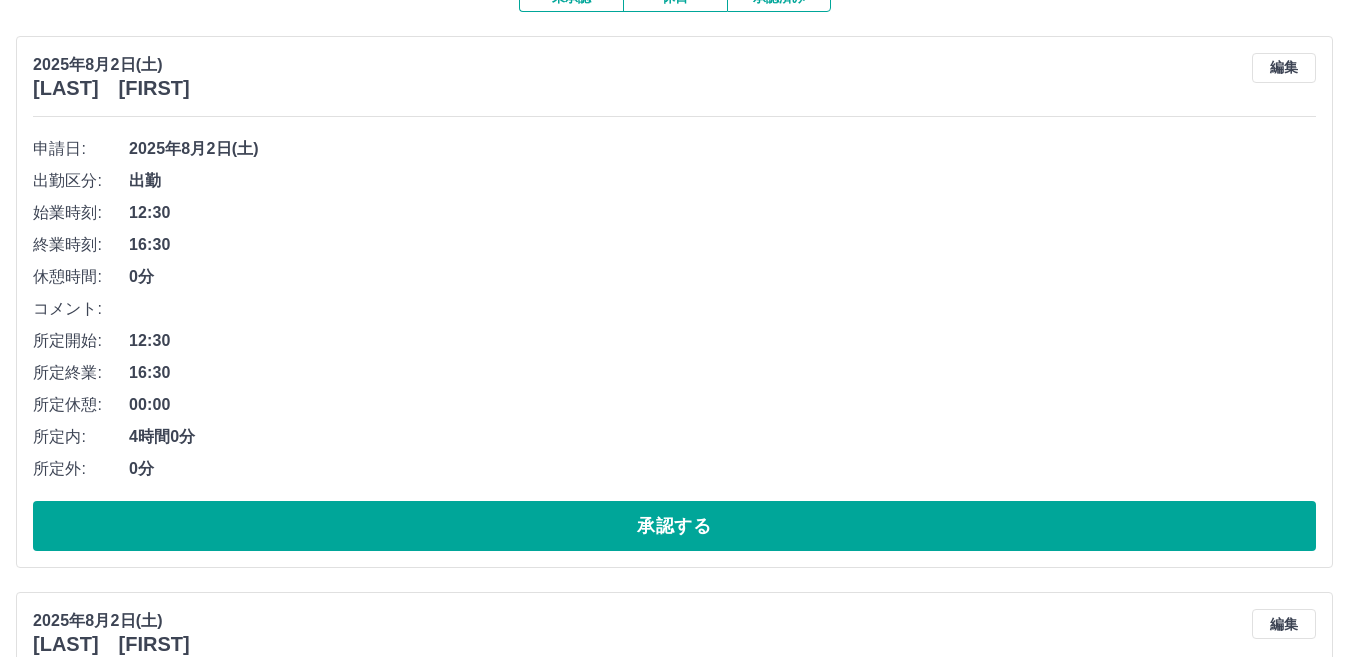 drag, startPoint x: 327, startPoint y: 531, endPoint x: 200, endPoint y: 478, distance: 137.6154 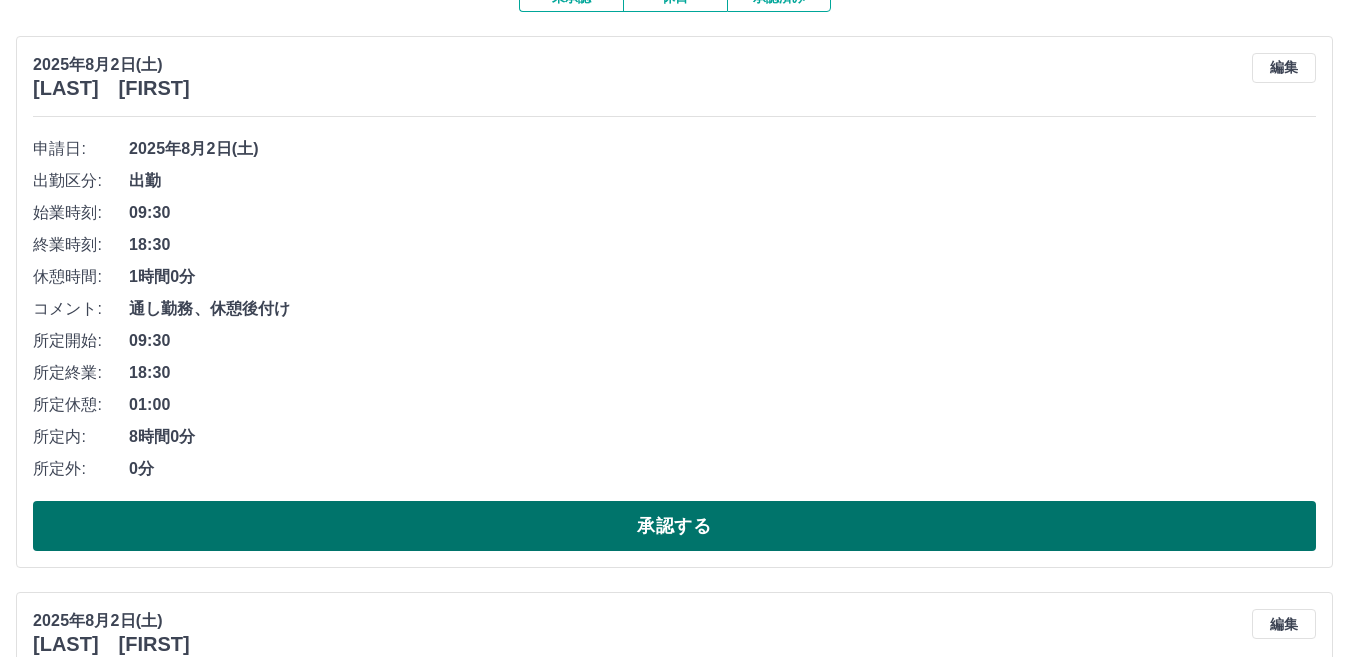 click on "承認する" at bounding box center [674, 526] 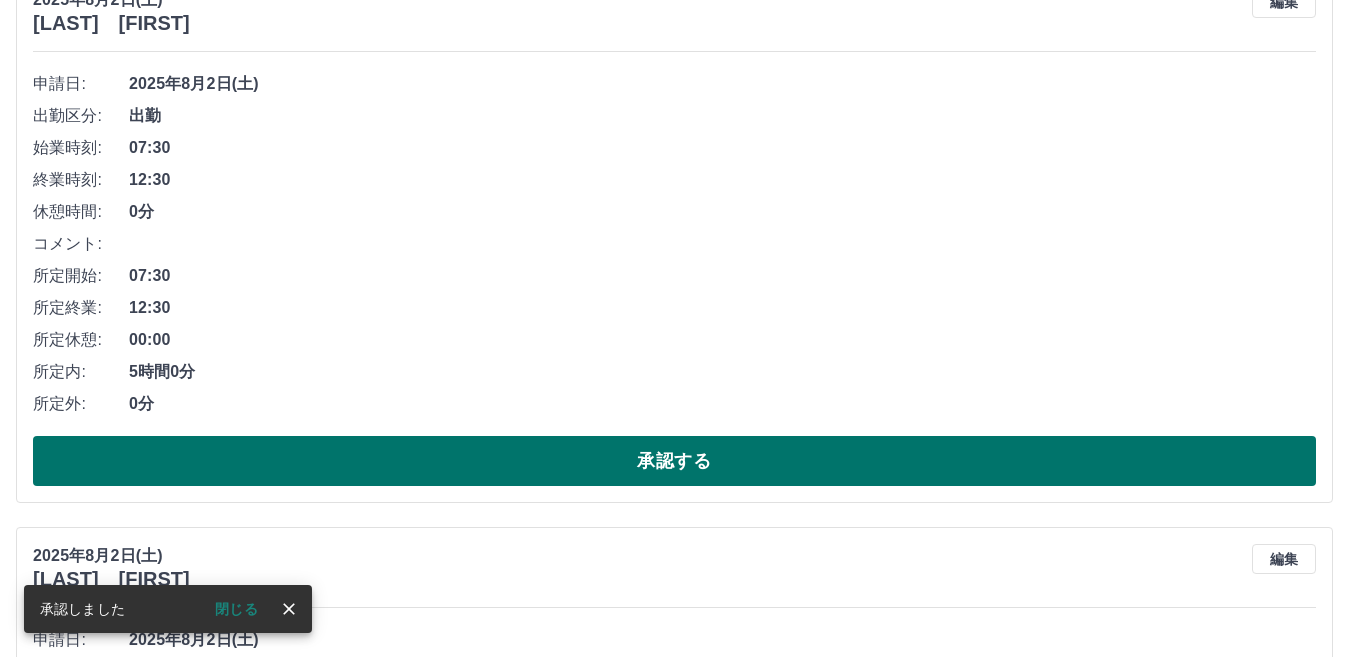 scroll, scrollTop: 300, scrollLeft: 0, axis: vertical 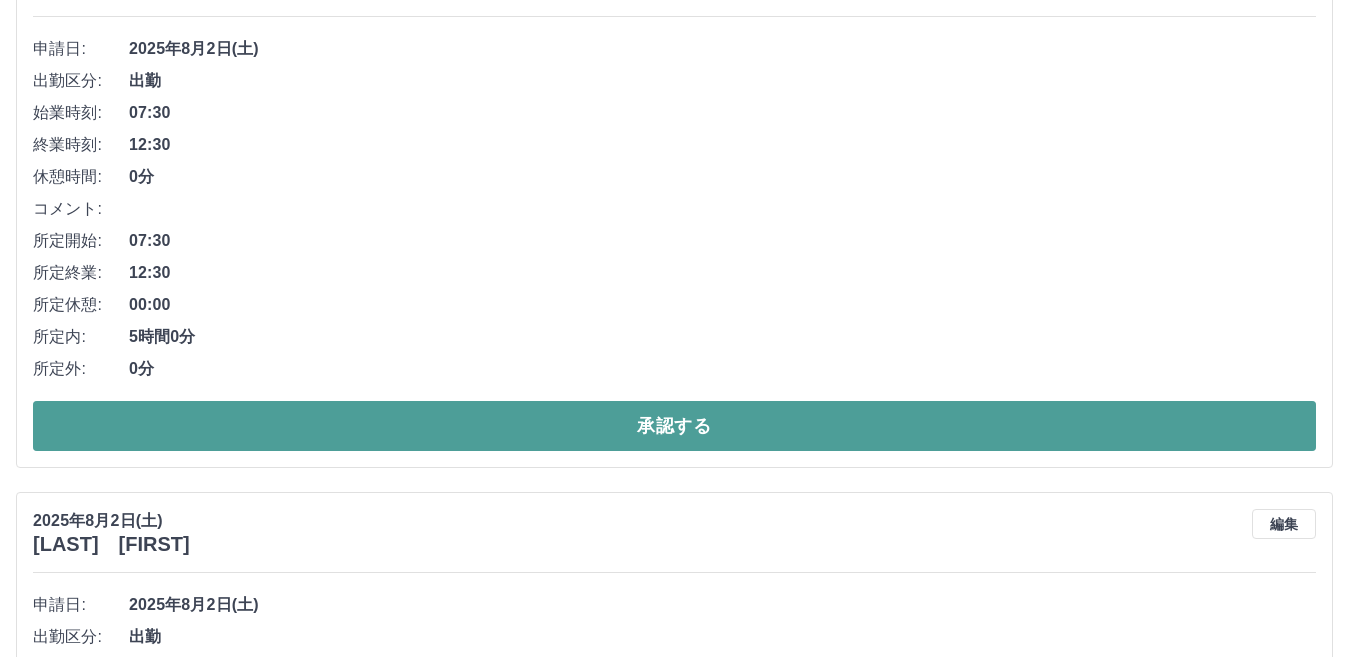 click on "承認する" at bounding box center [674, 426] 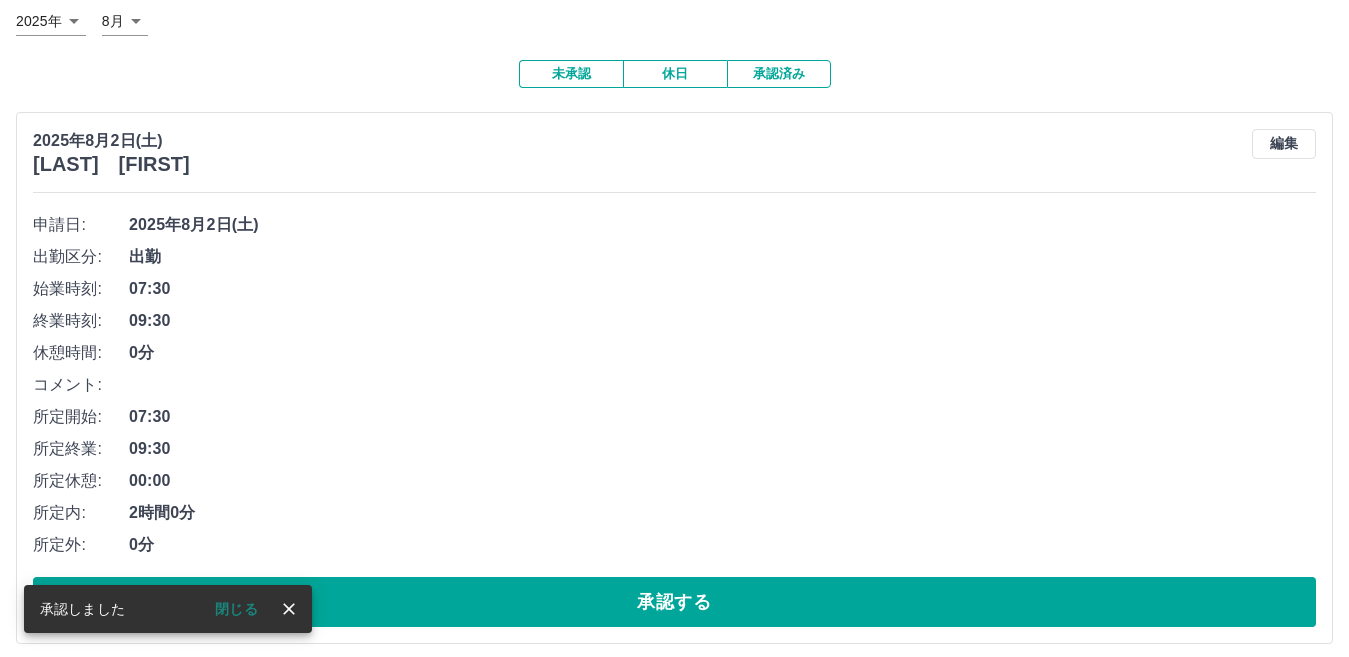 scroll, scrollTop: 137, scrollLeft: 0, axis: vertical 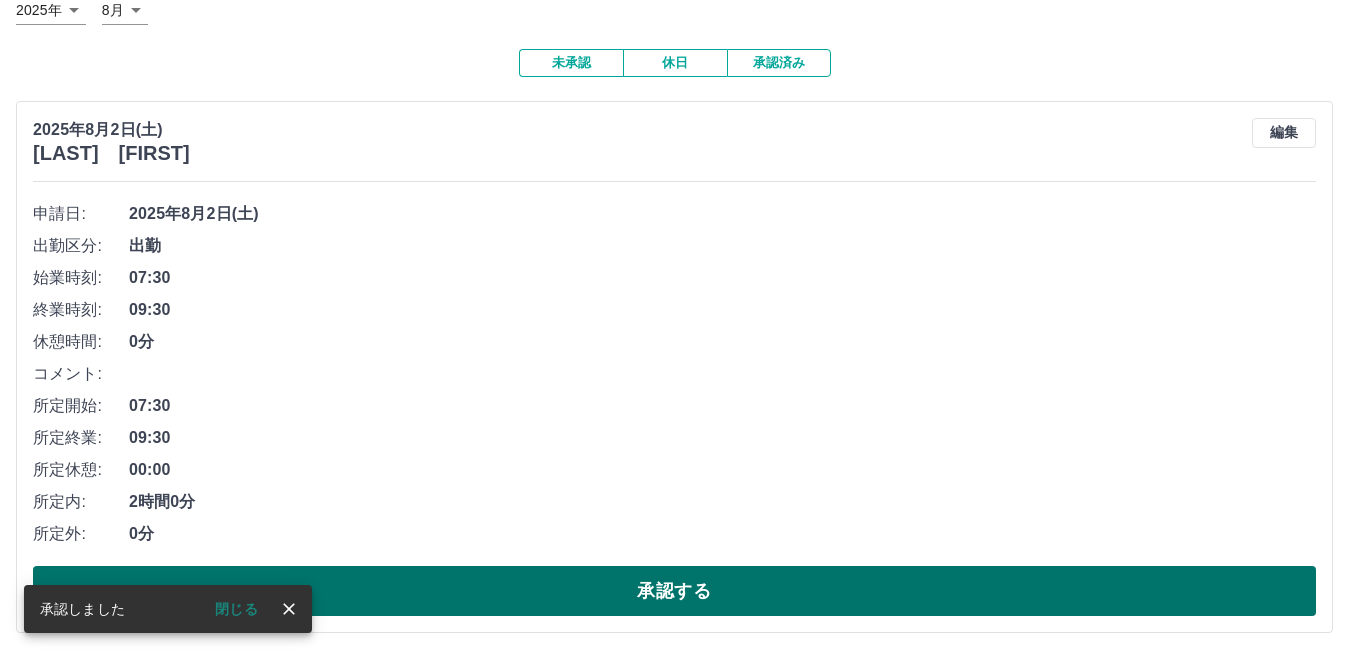 click on "承認する" at bounding box center (674, 591) 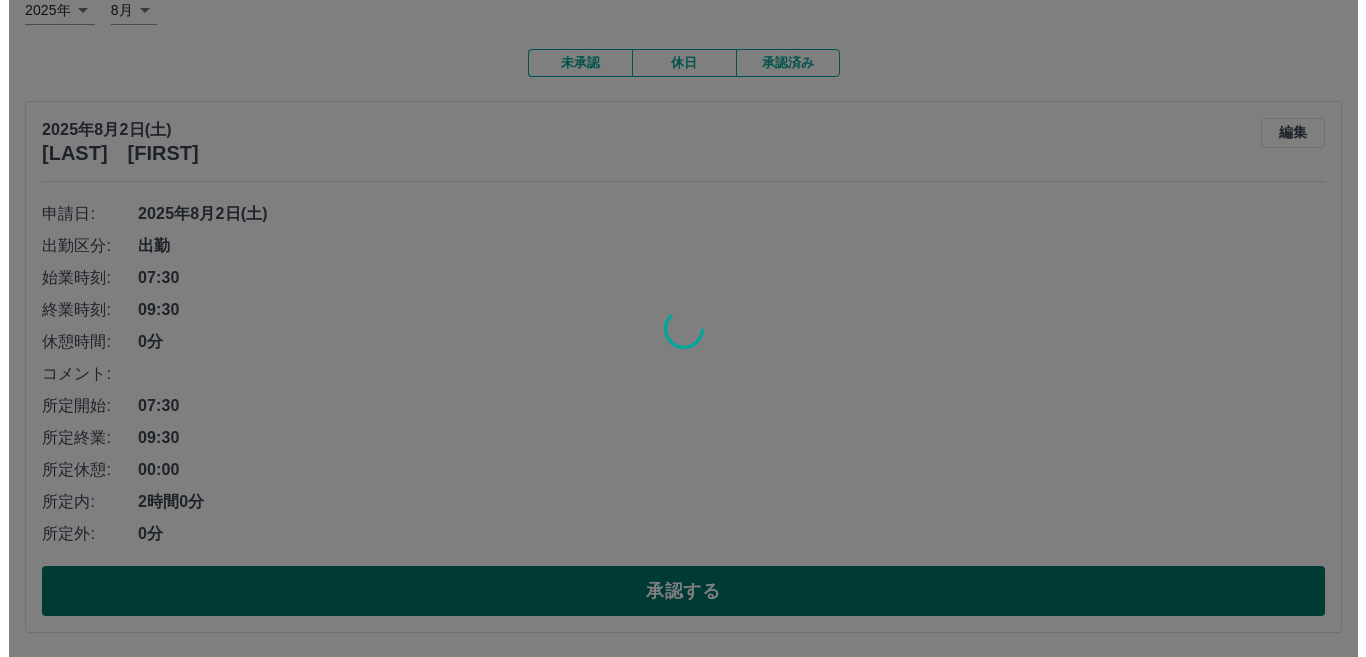 scroll, scrollTop: 0, scrollLeft: 0, axis: both 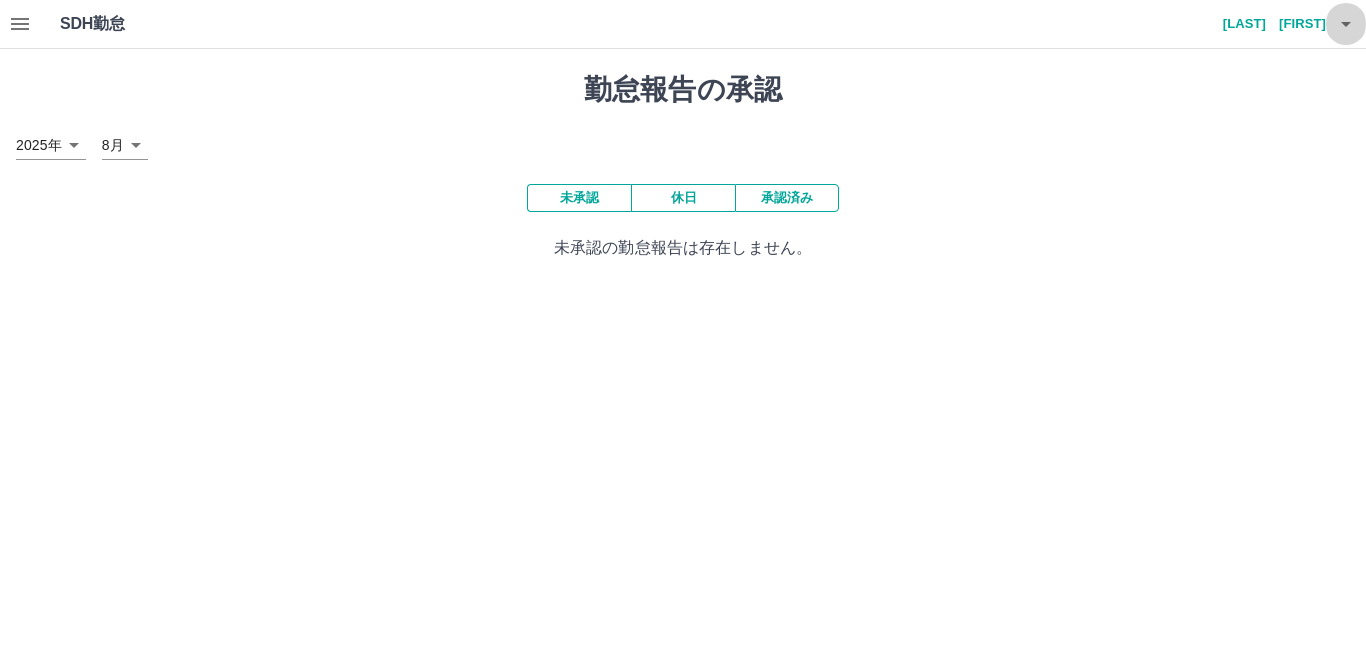 click 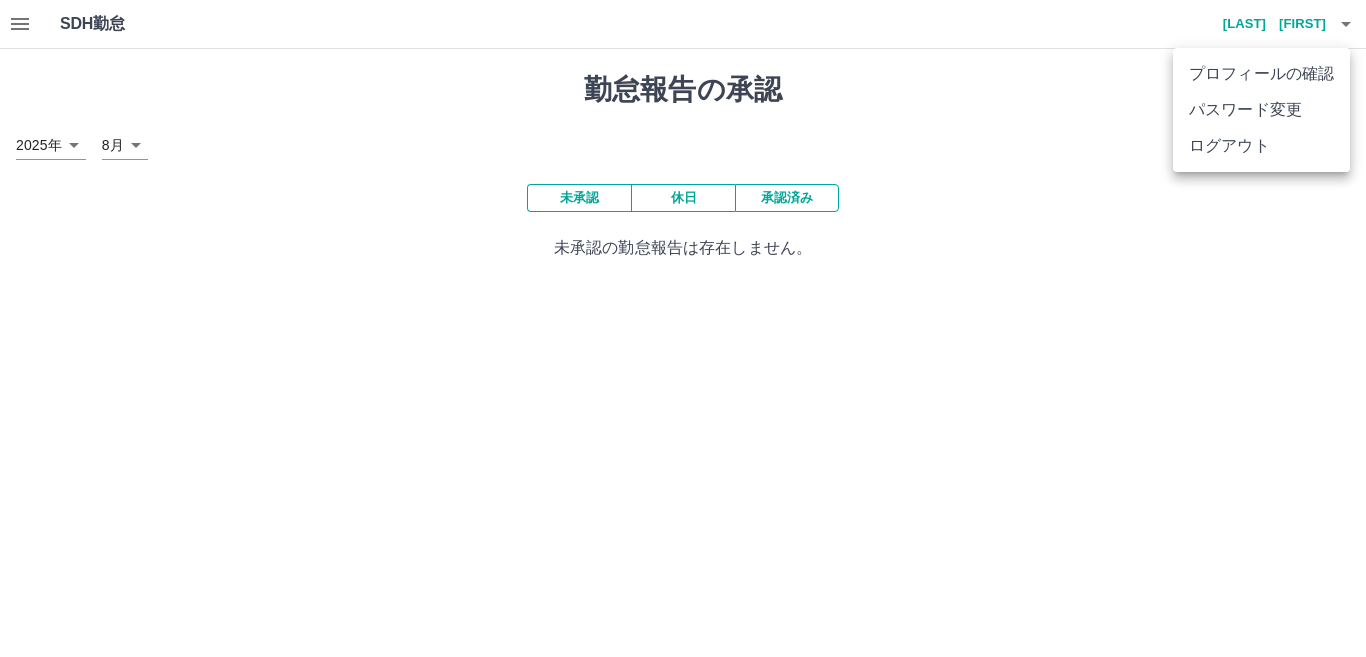 click on "ログアウト" at bounding box center [1261, 146] 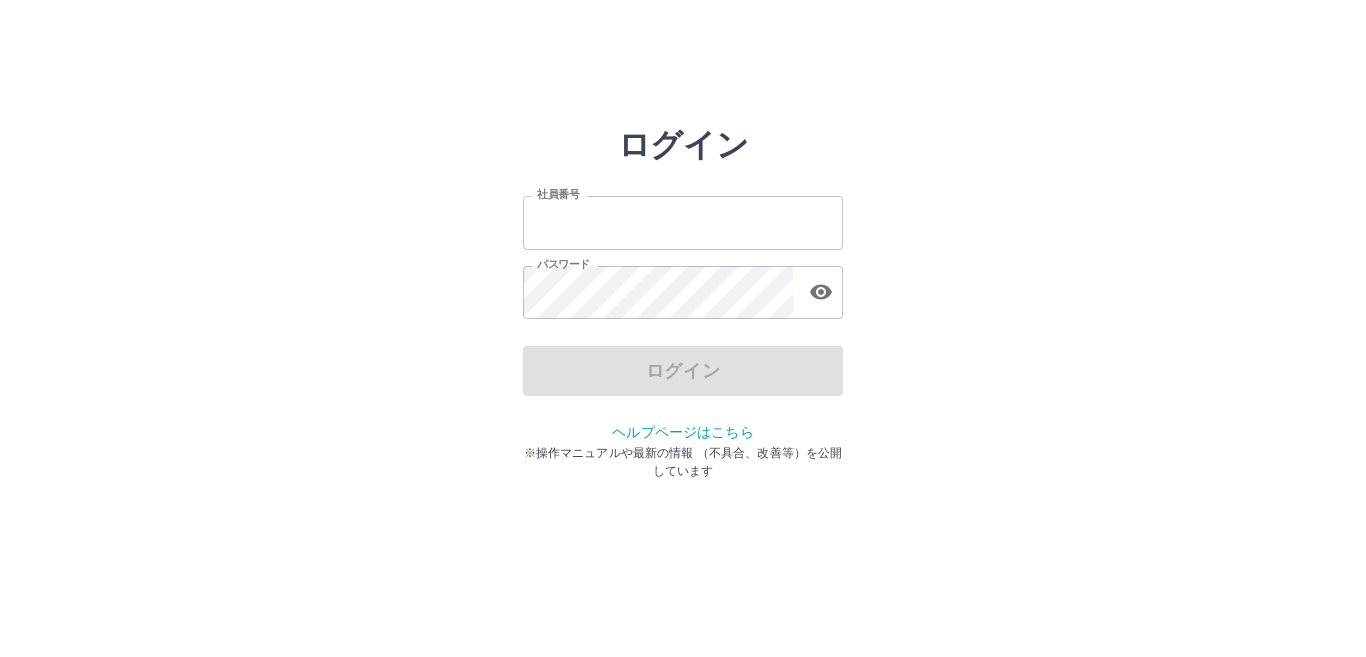 scroll, scrollTop: 0, scrollLeft: 0, axis: both 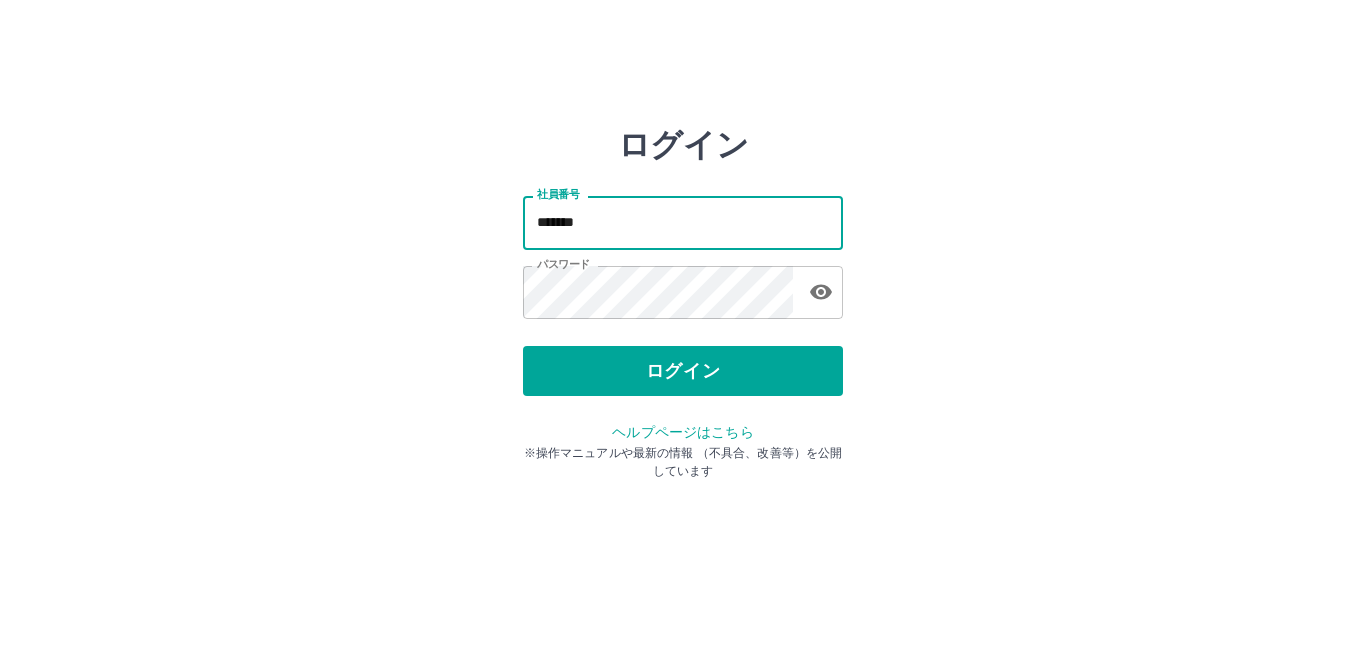 click on "*******" at bounding box center [683, 222] 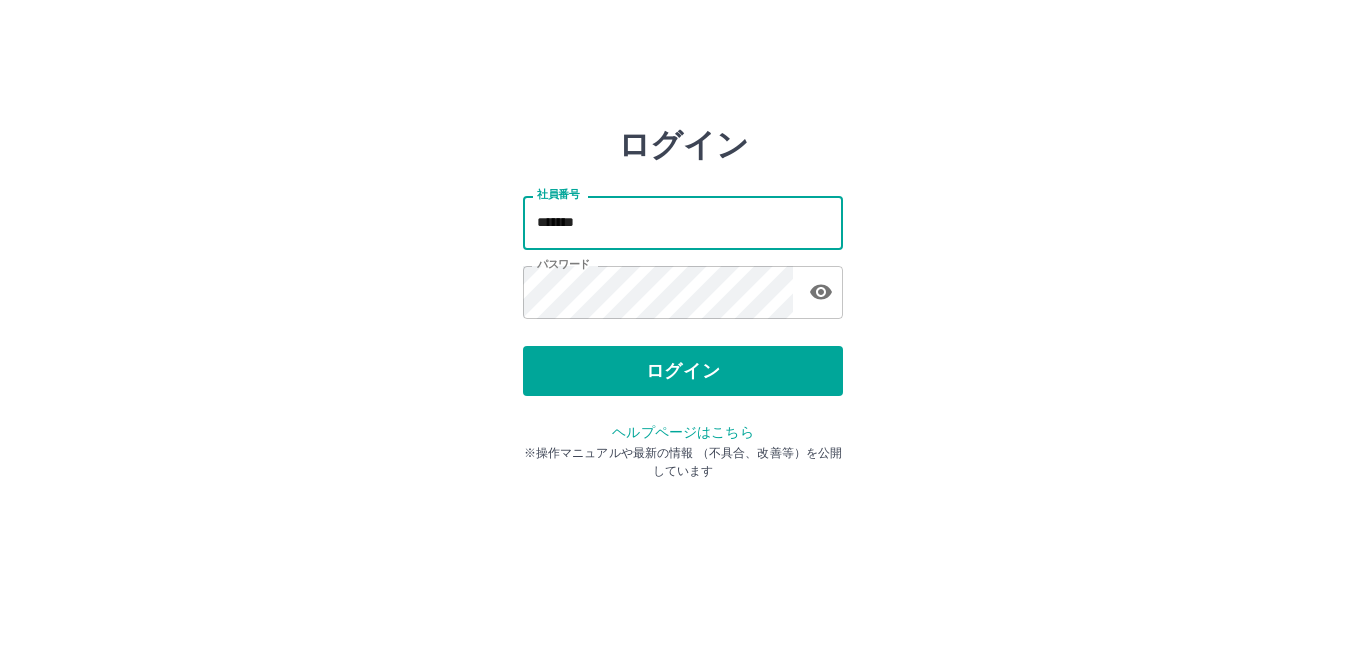 type on "*******" 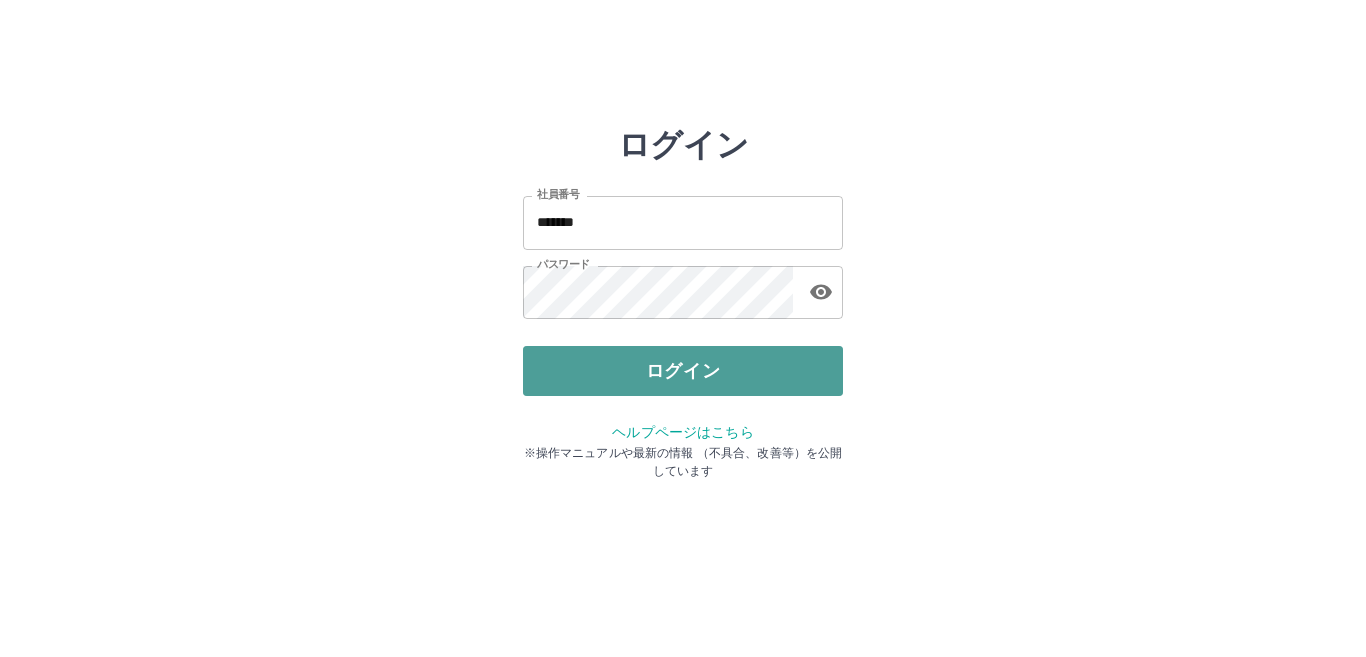 click on "ログイン" at bounding box center [683, 371] 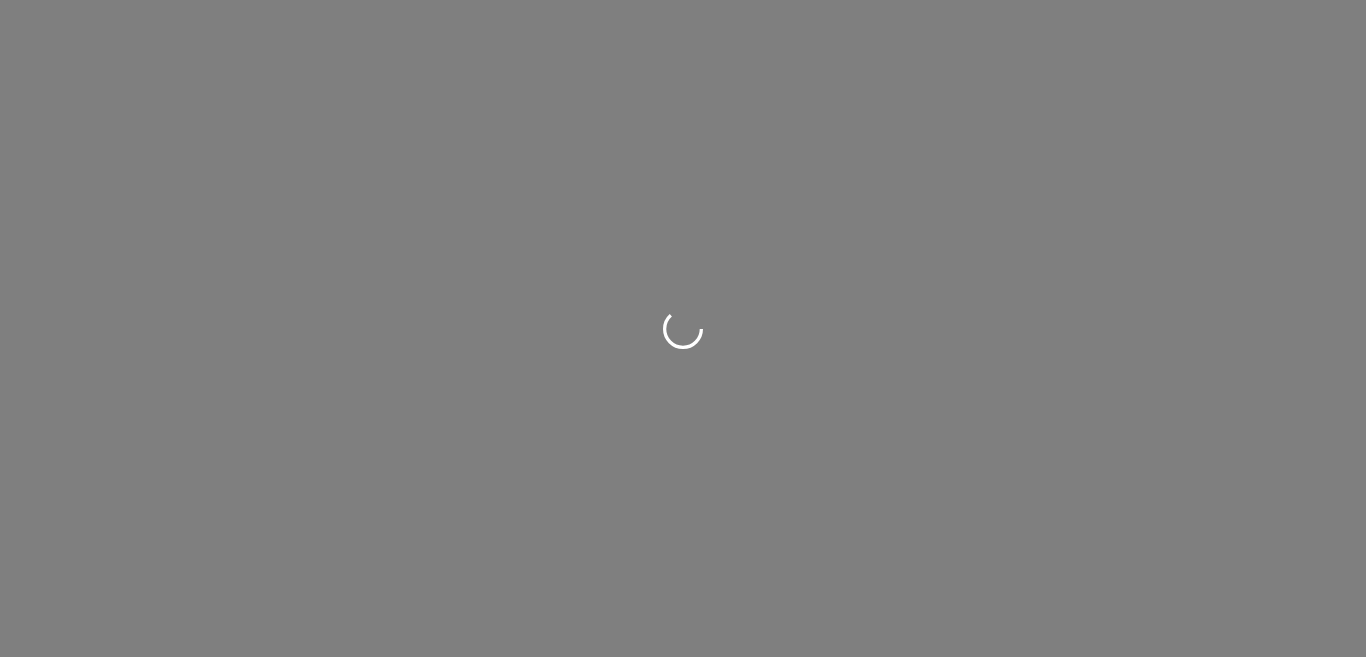 scroll, scrollTop: 0, scrollLeft: 0, axis: both 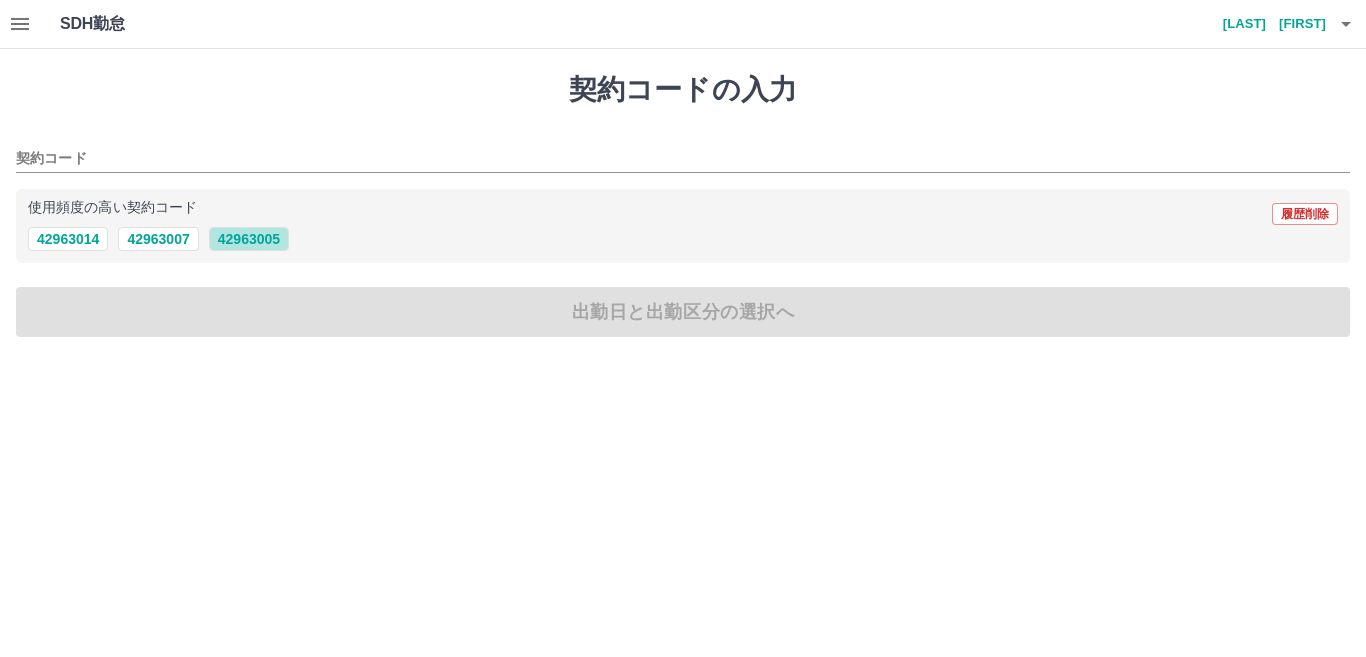 drag, startPoint x: 227, startPoint y: 238, endPoint x: 234, endPoint y: 261, distance: 24.04163 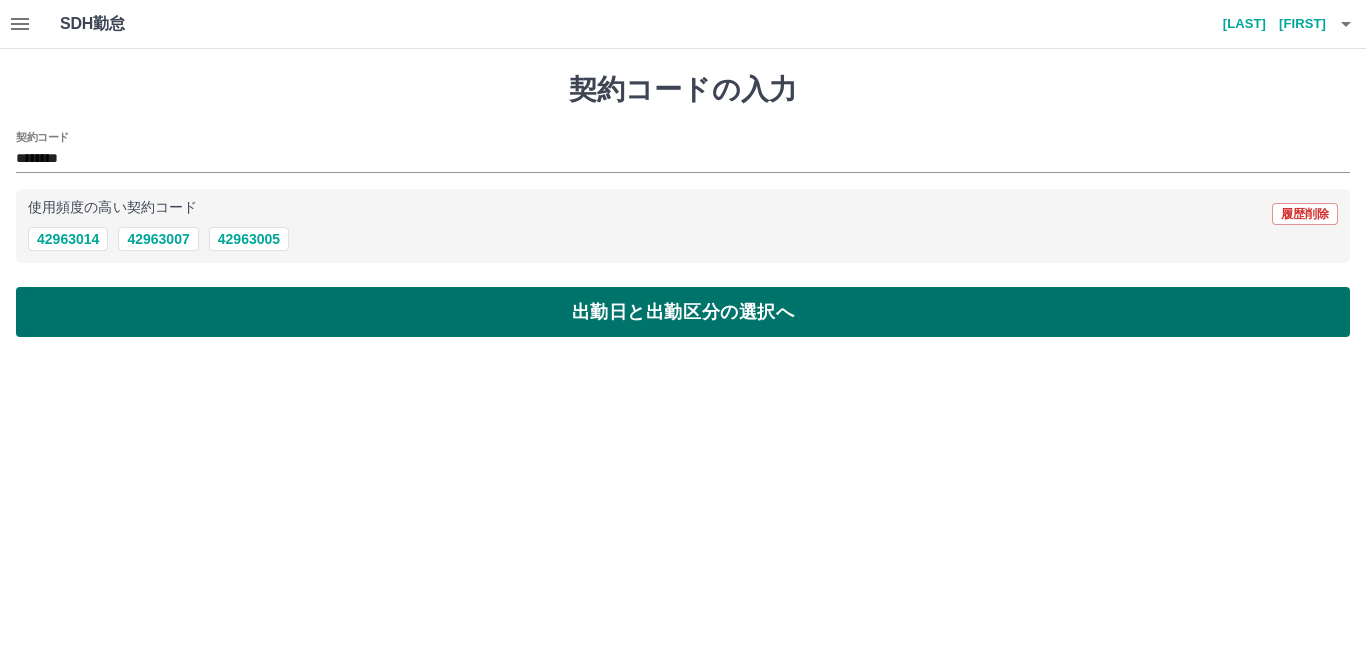 click on "出勤日と出勤区分の選択へ" at bounding box center [683, 312] 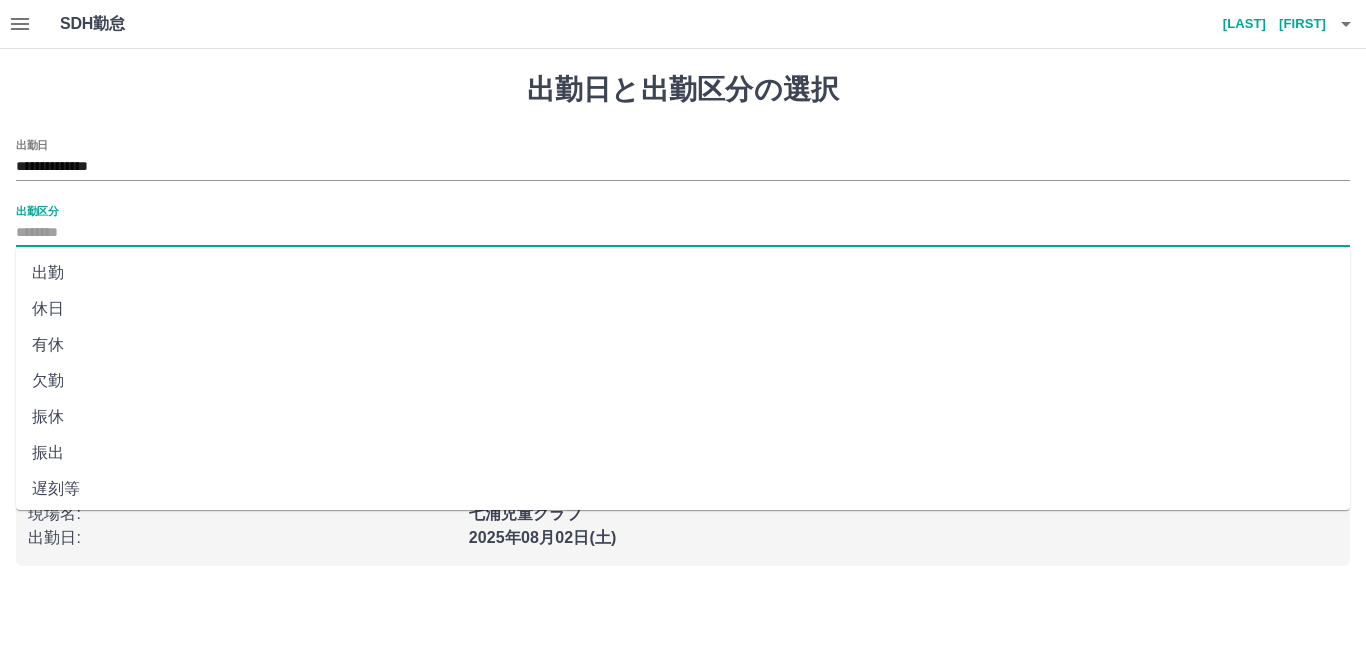 click on "出勤区分" at bounding box center [683, 233] 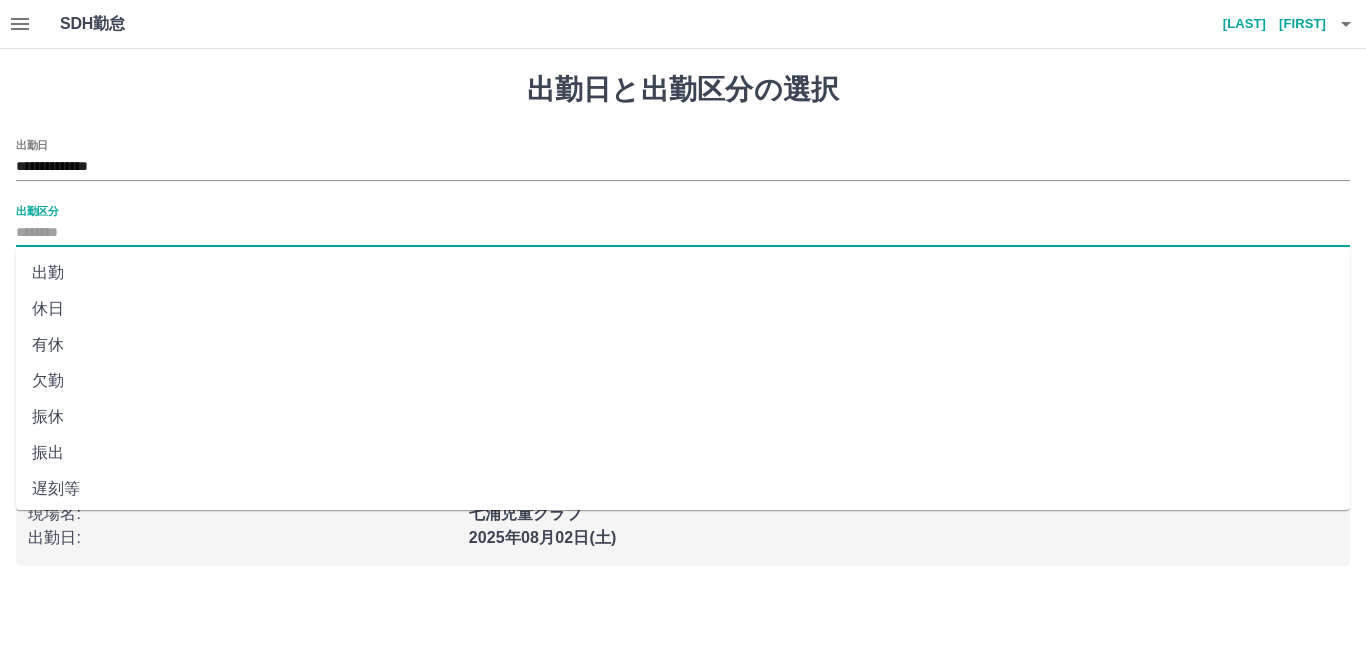 click on "休日" at bounding box center (683, 309) 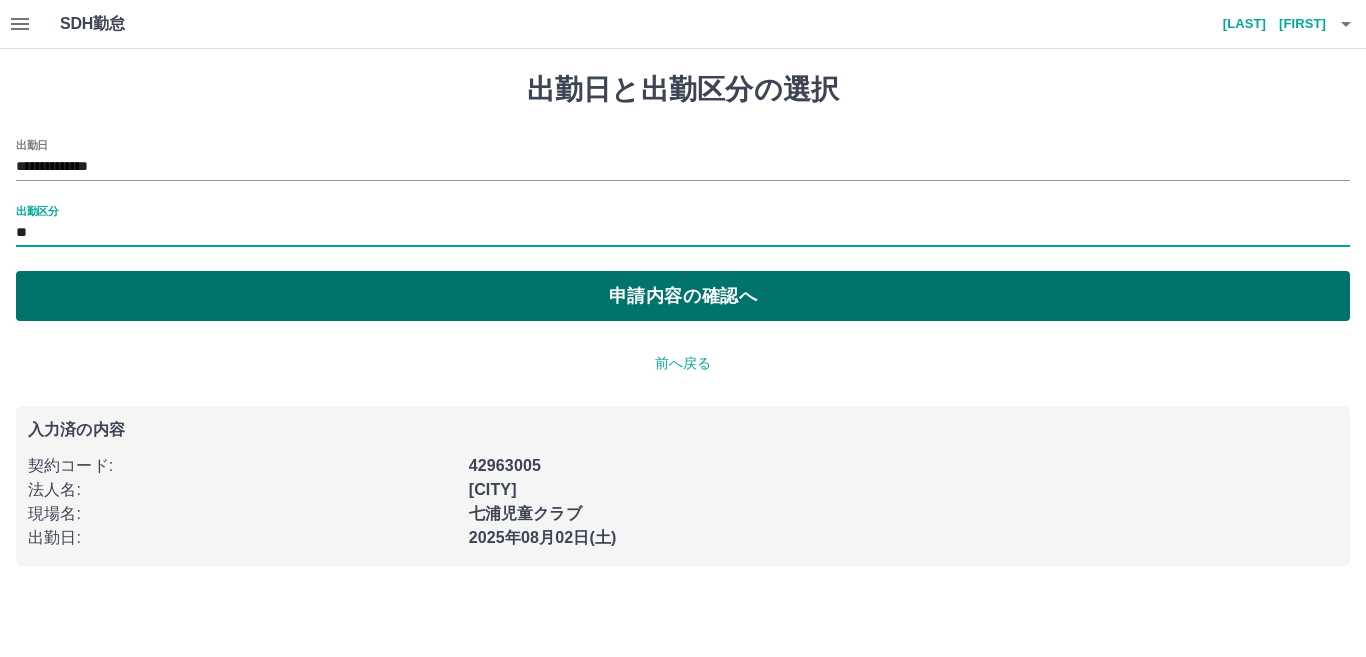 click on "申請内容の確認へ" at bounding box center (683, 296) 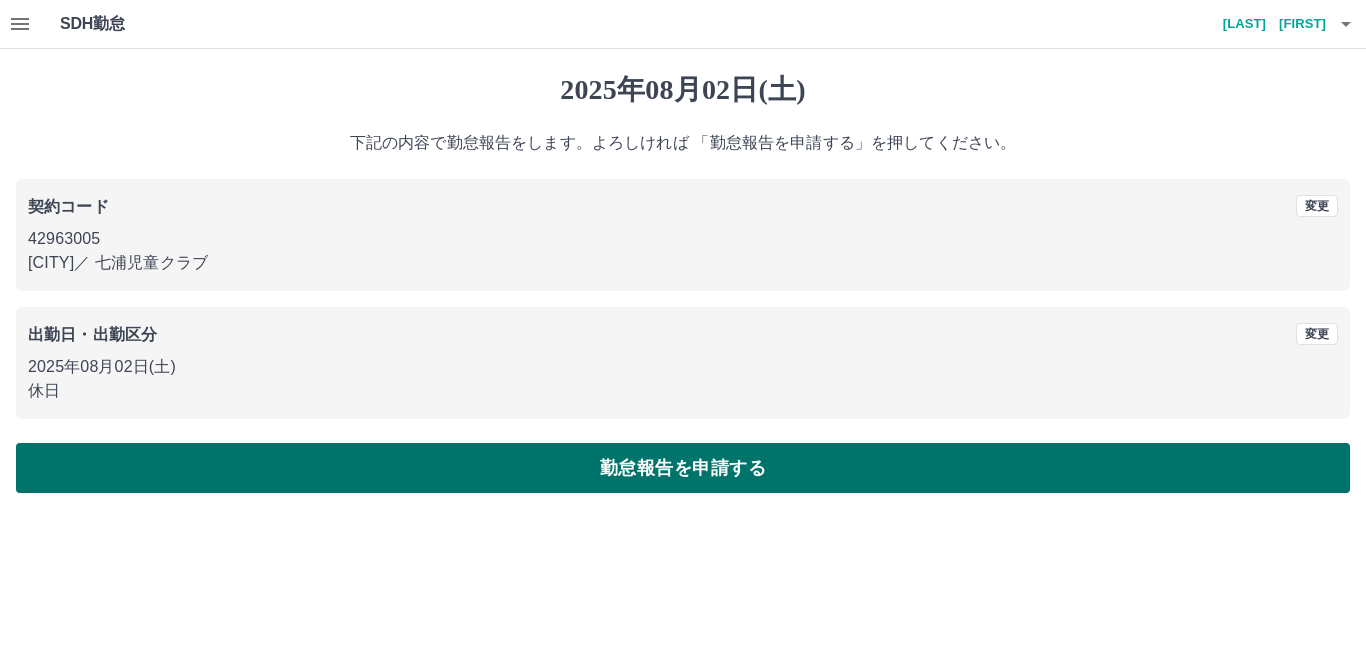 click on "勤怠報告を申請する" at bounding box center [683, 468] 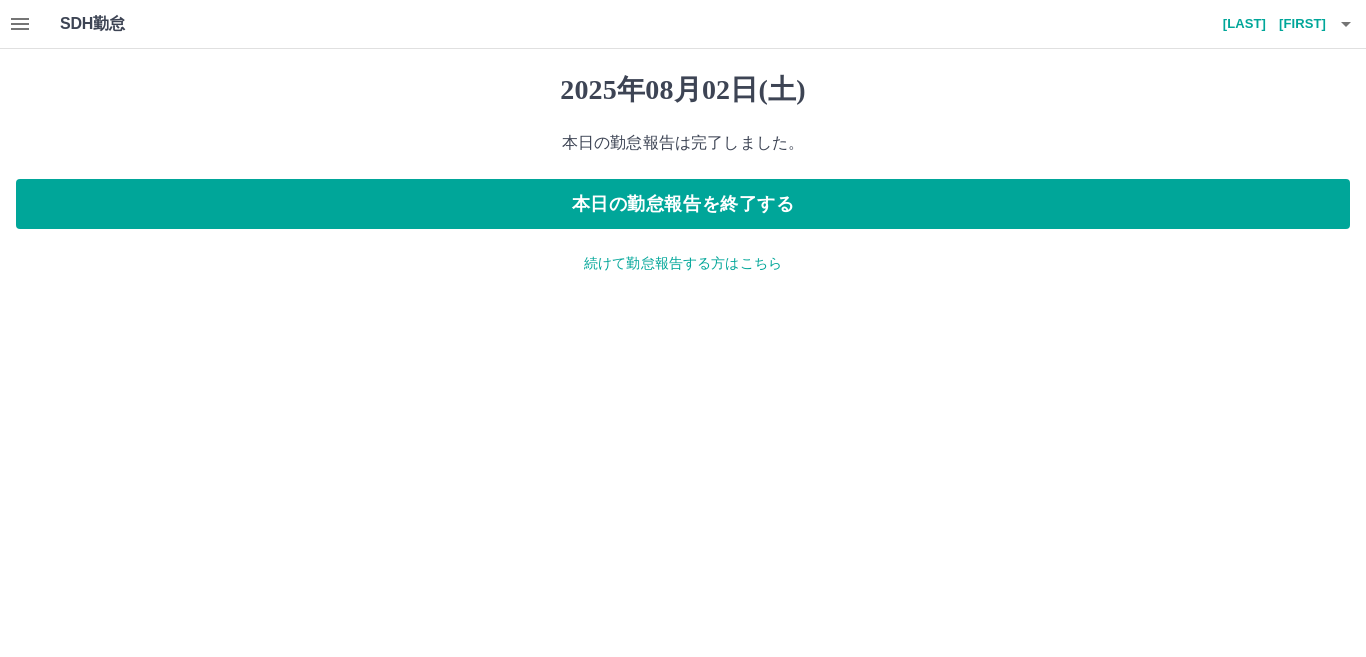 click 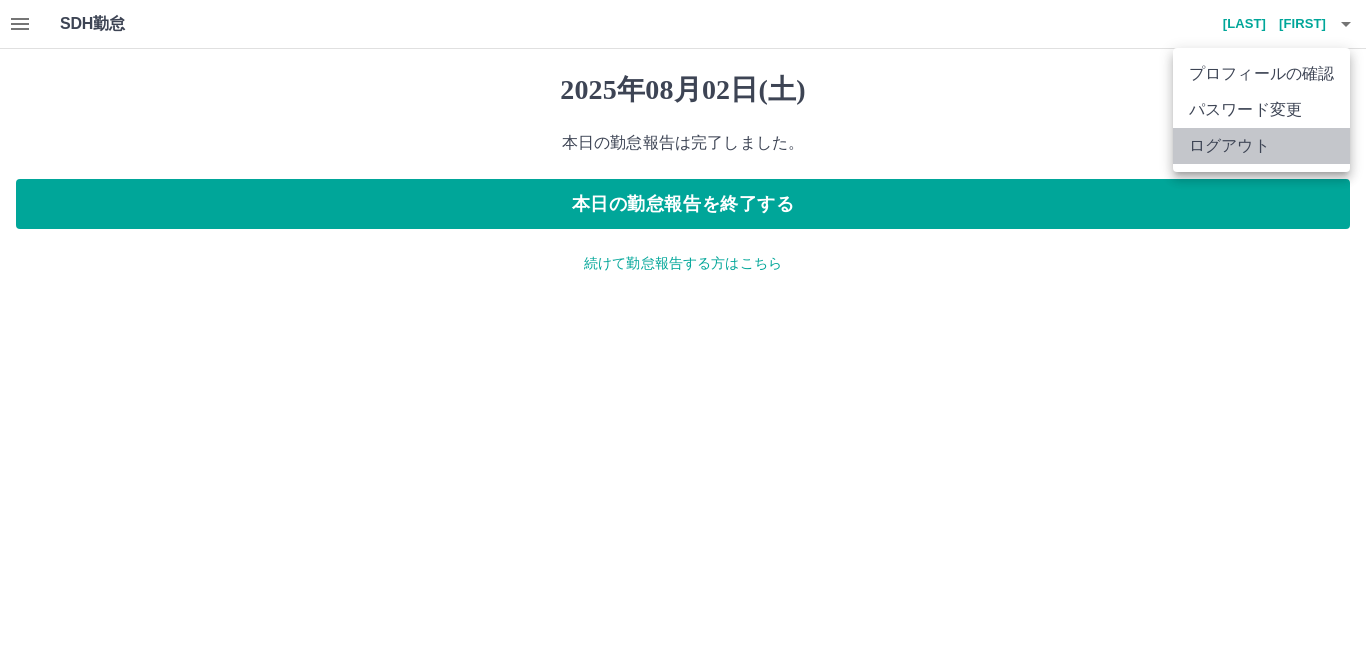 click on "ログアウト" at bounding box center [1261, 146] 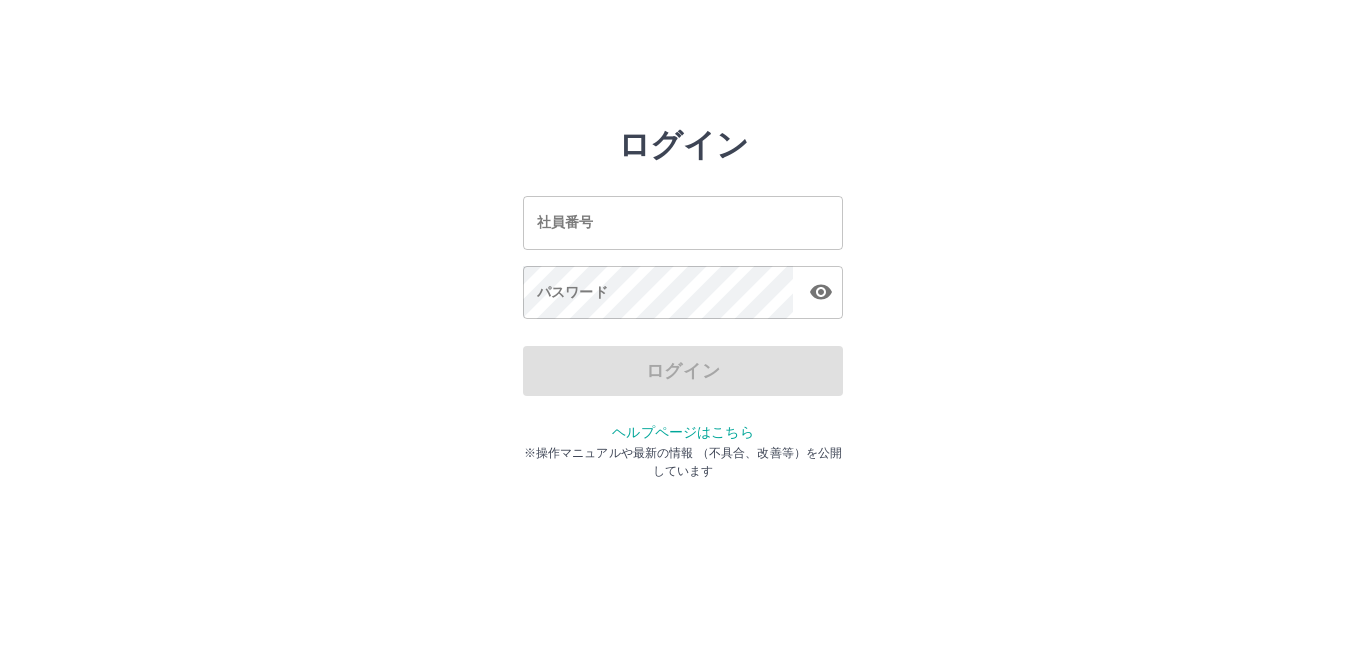 scroll, scrollTop: 0, scrollLeft: 0, axis: both 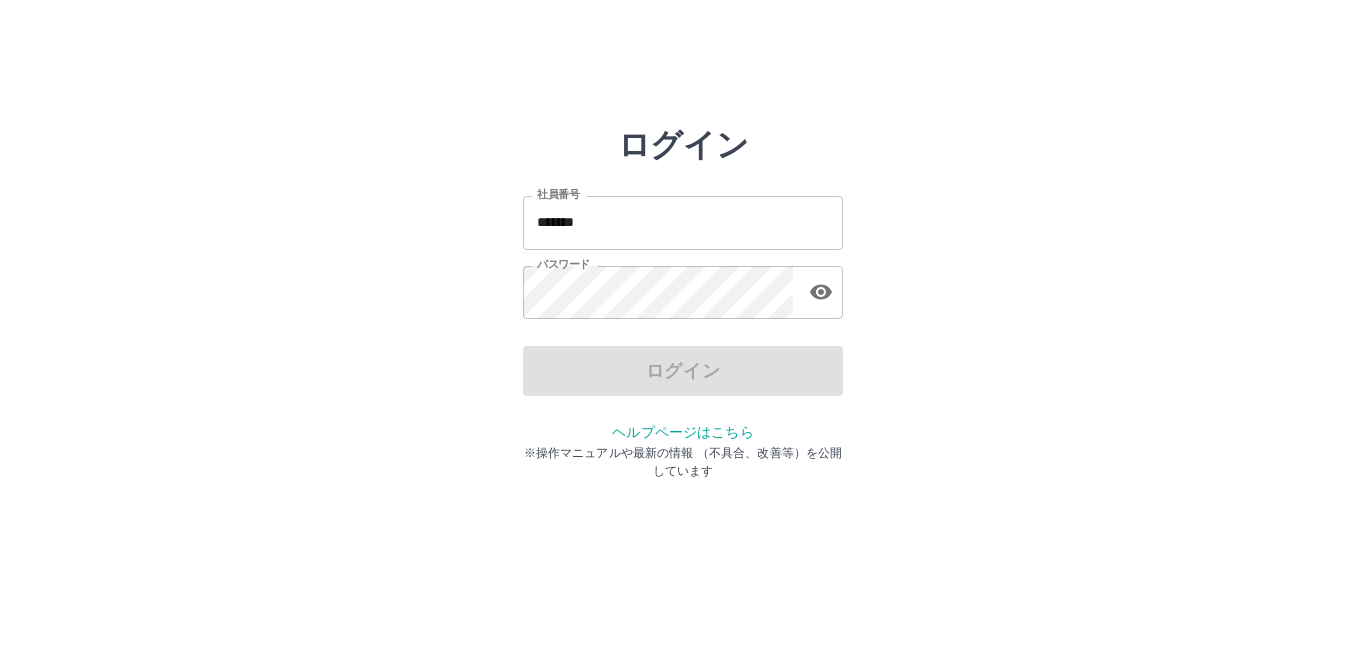 click on "*******" at bounding box center (683, 222) 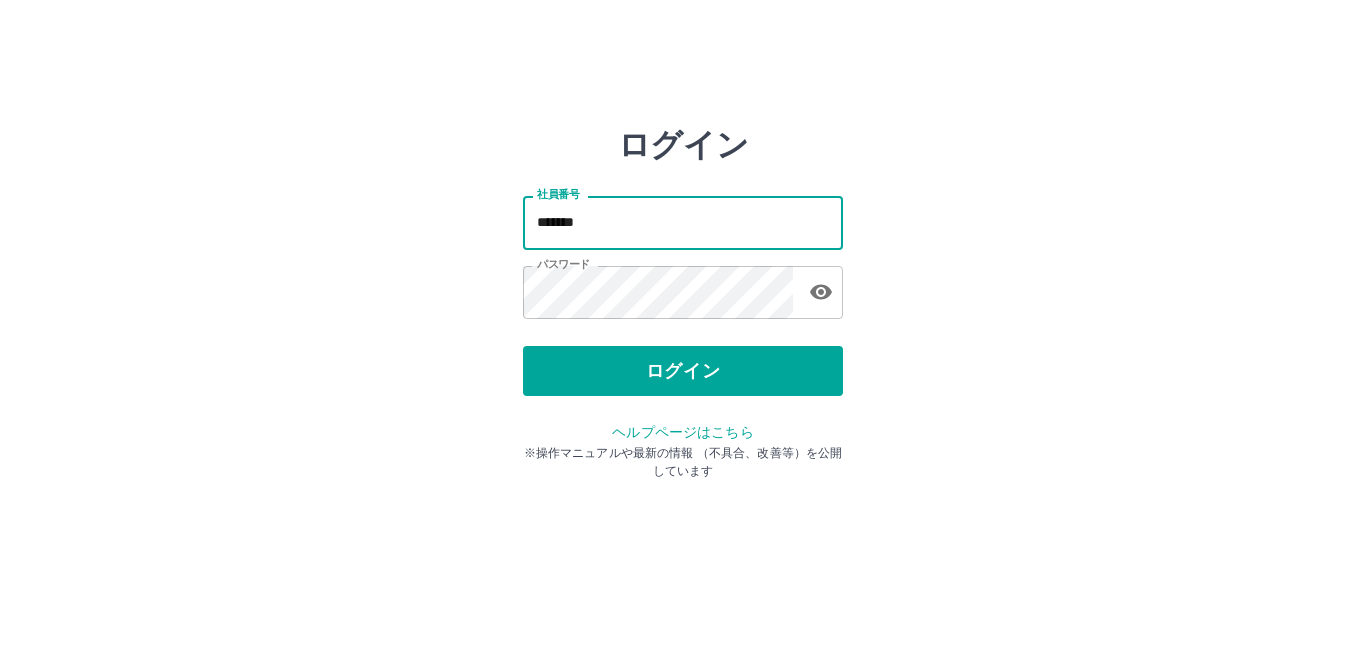 type on "*******" 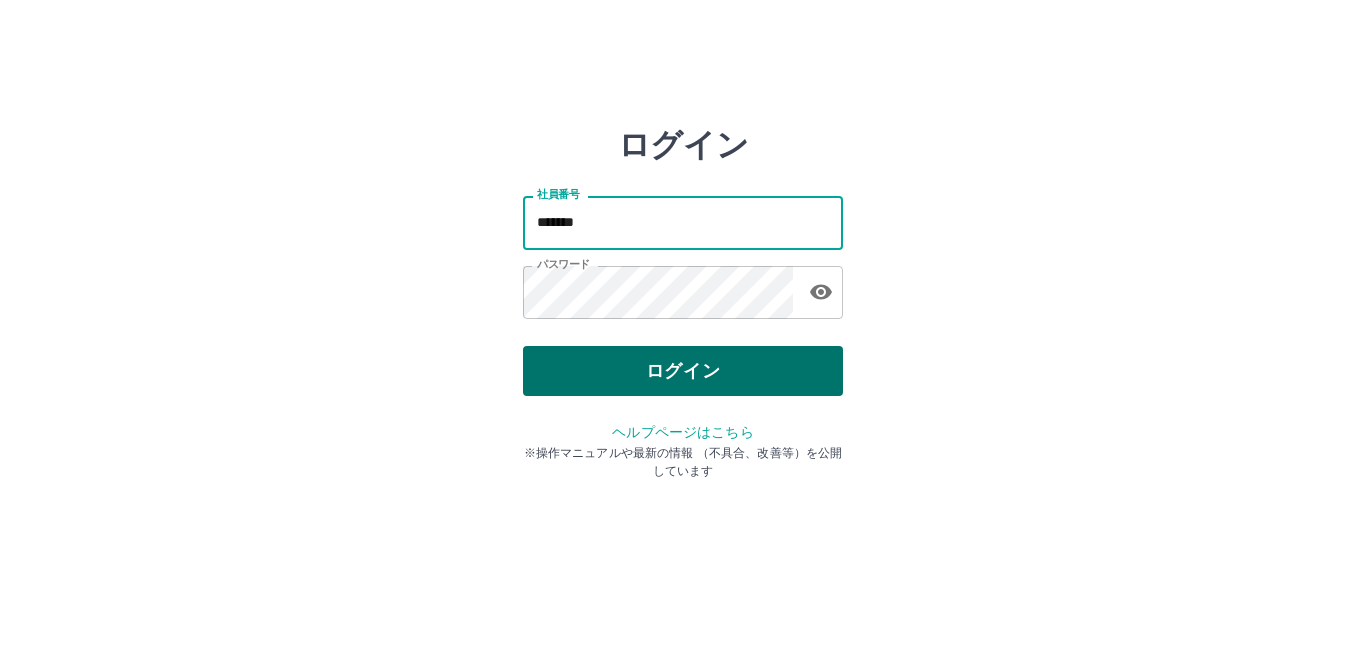 click on "ログイン" at bounding box center (683, 371) 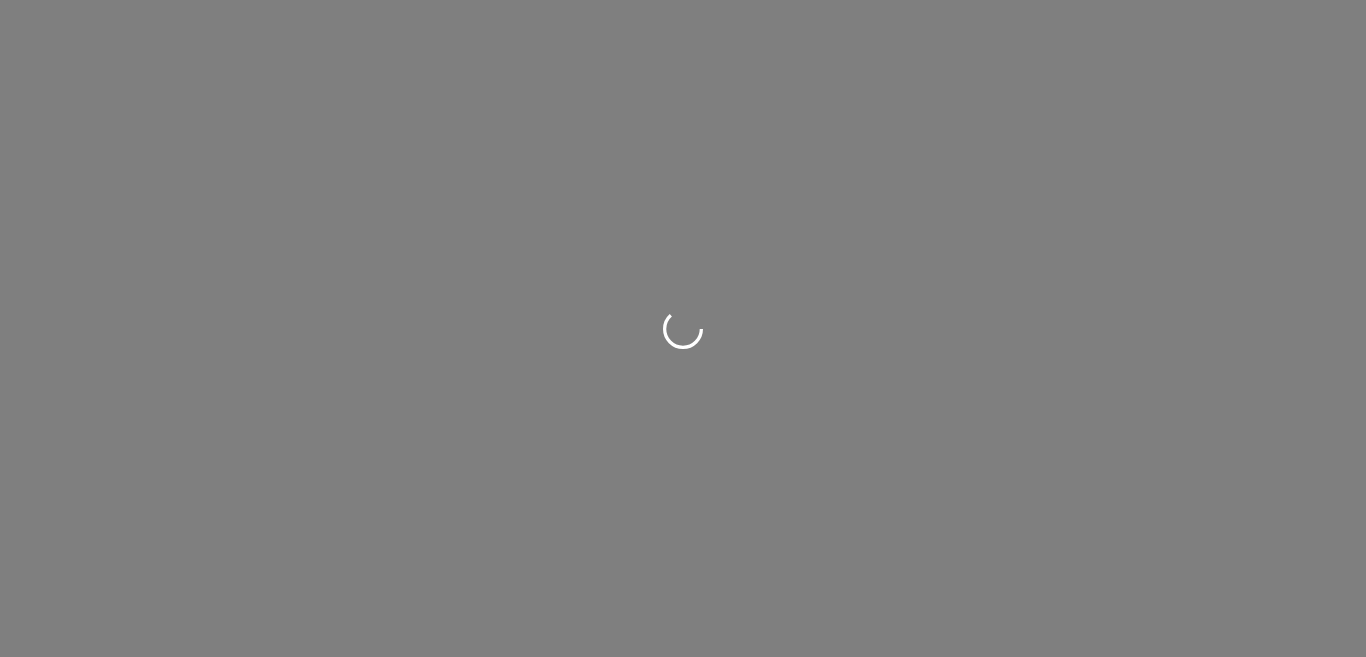 scroll, scrollTop: 0, scrollLeft: 0, axis: both 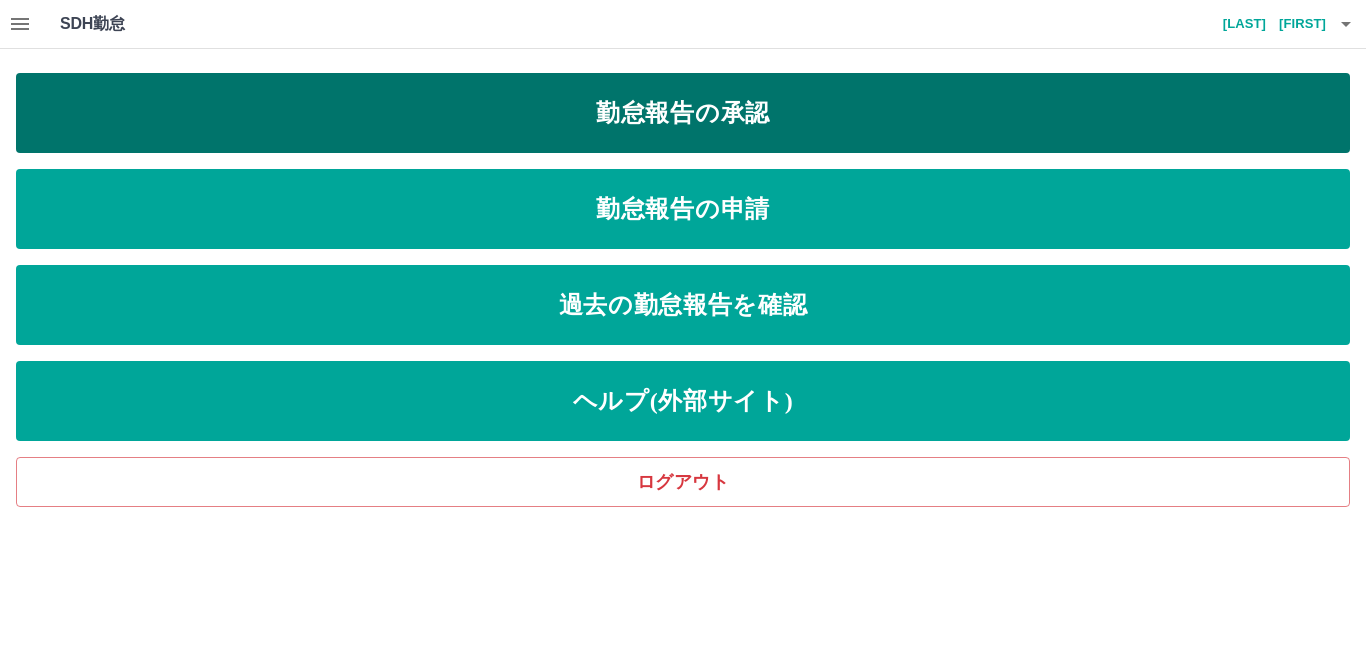click on "勤怠報告の承認" at bounding box center (683, 113) 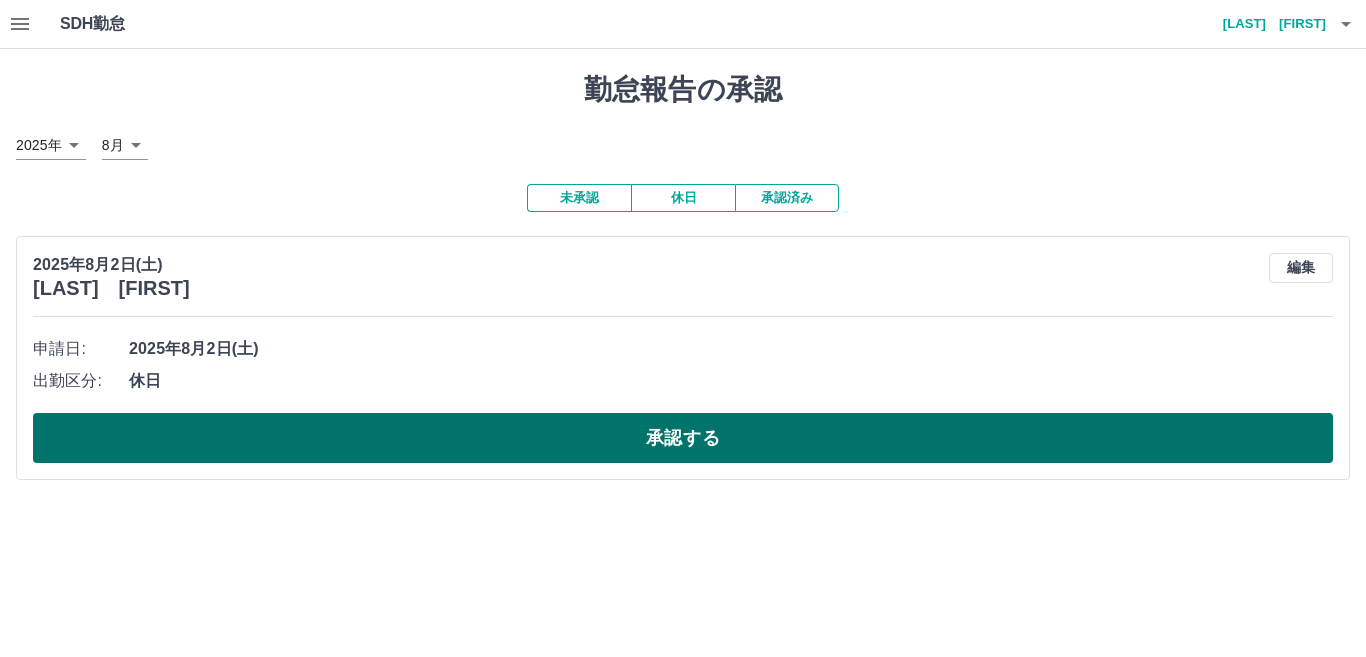 click on "承認する" at bounding box center [683, 438] 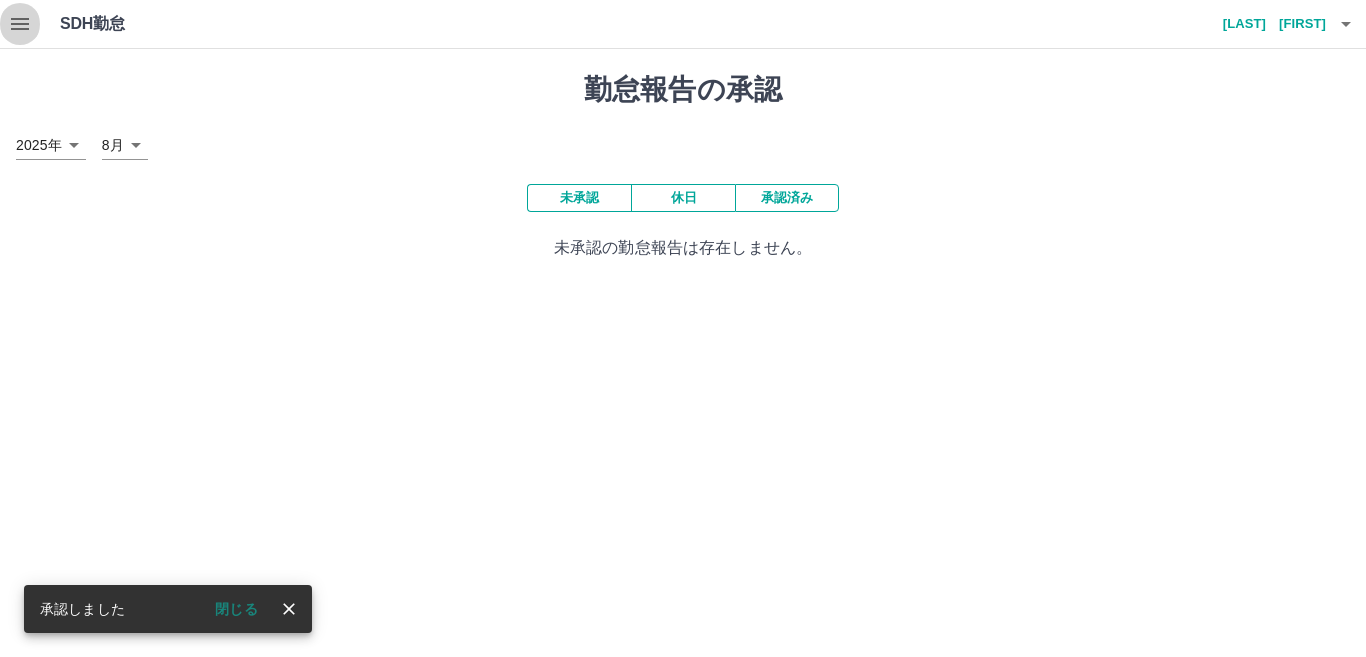 click 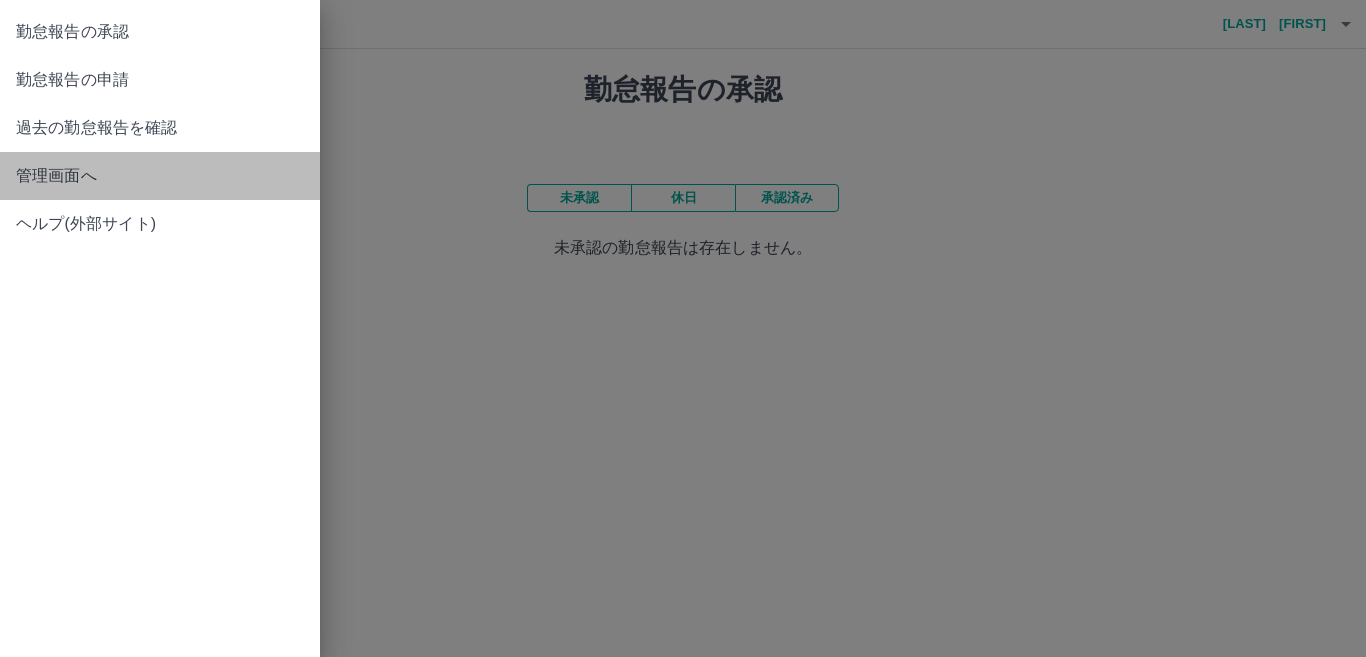 click on "管理画面へ" at bounding box center [160, 176] 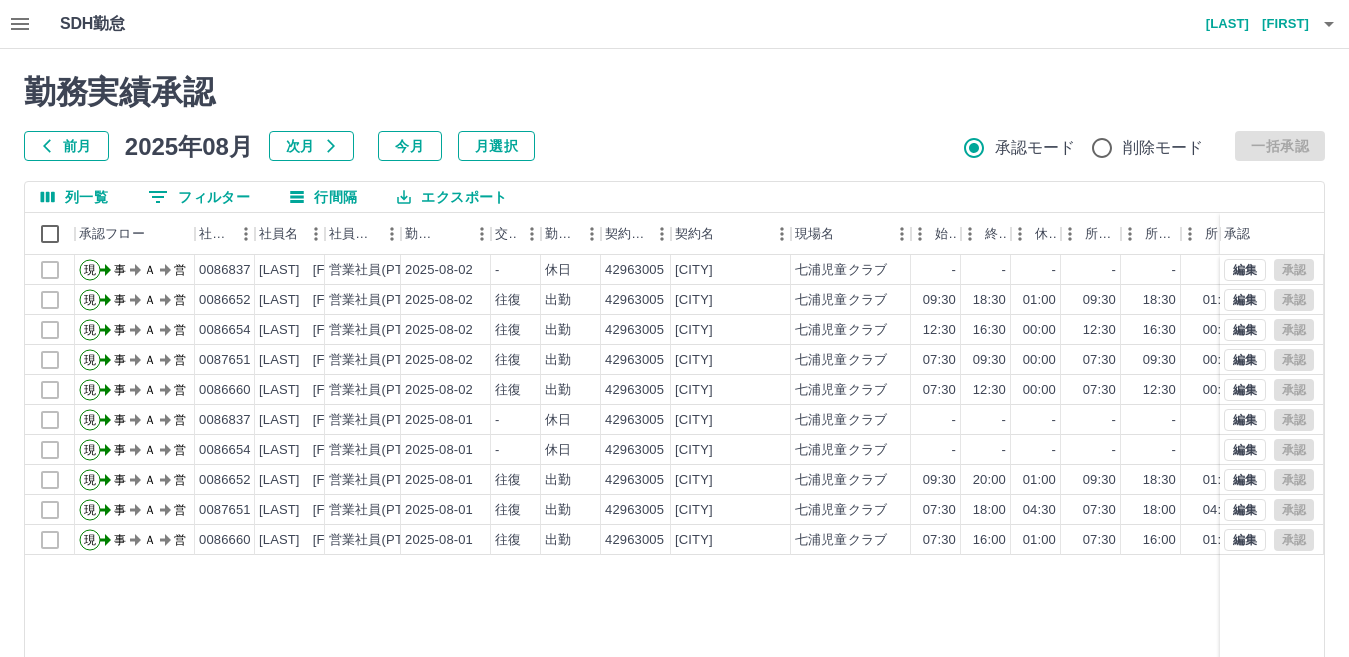 click on "前月" at bounding box center (66, 146) 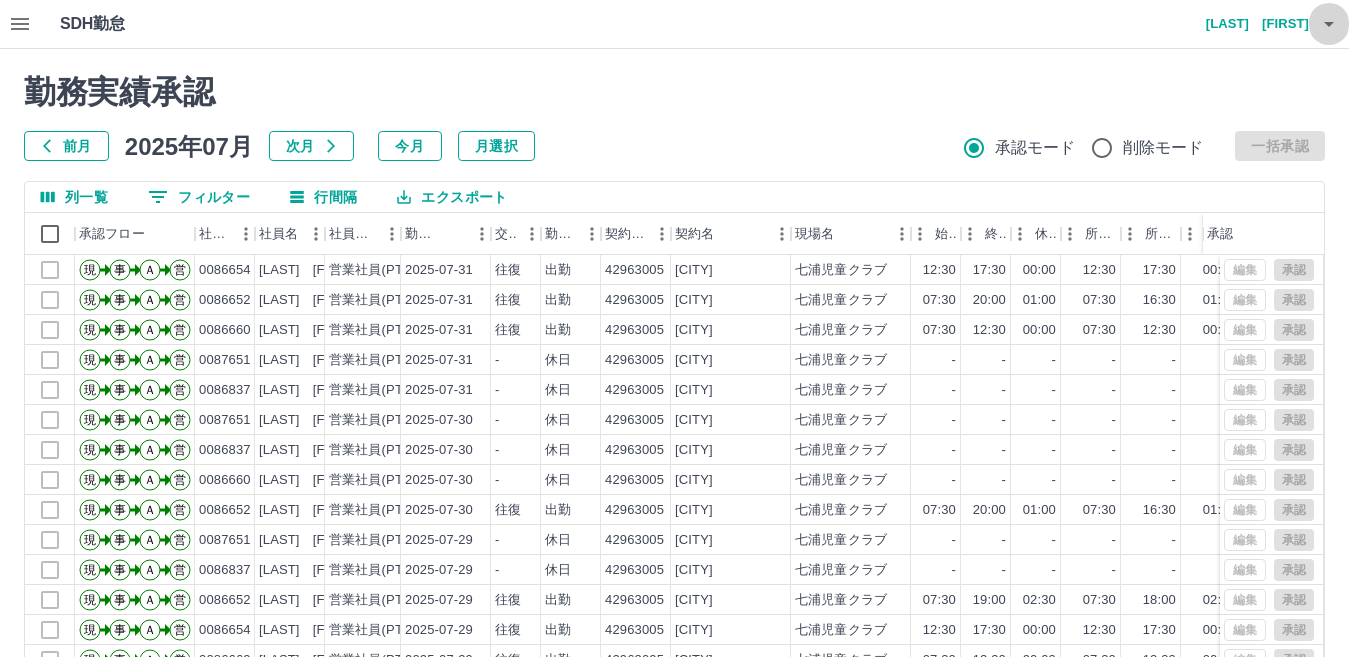 click 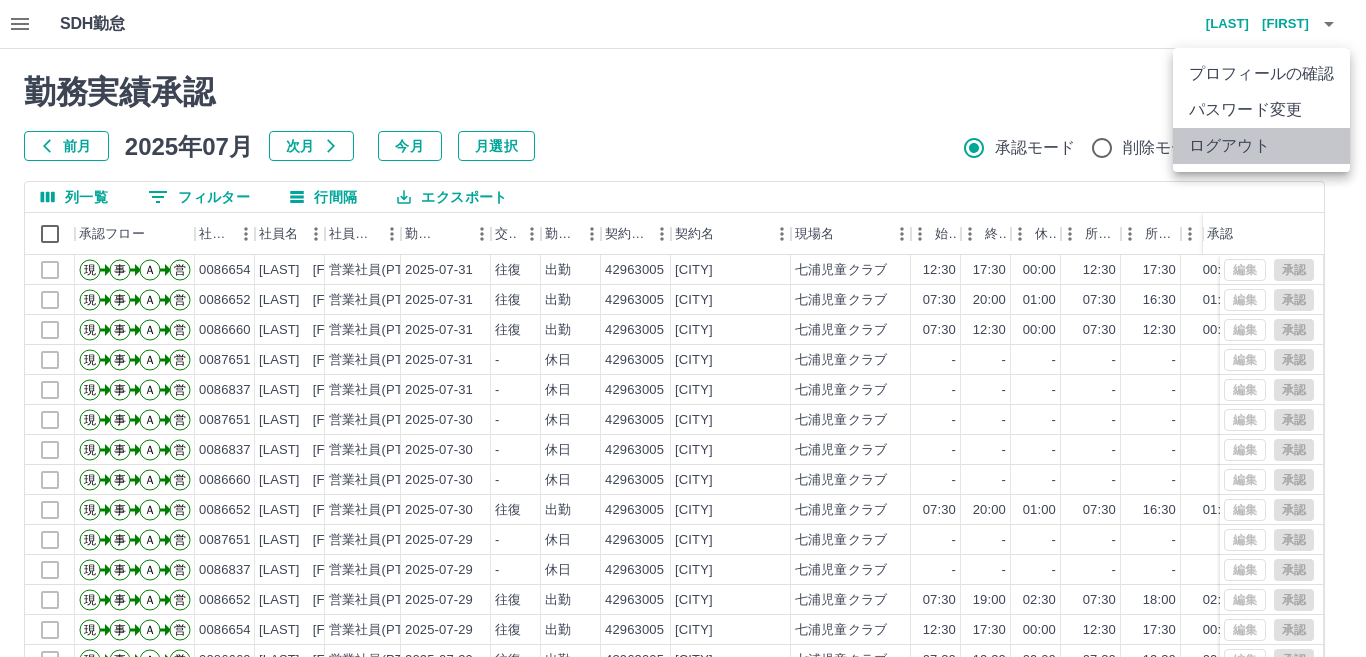 click on "ログアウト" at bounding box center [1261, 146] 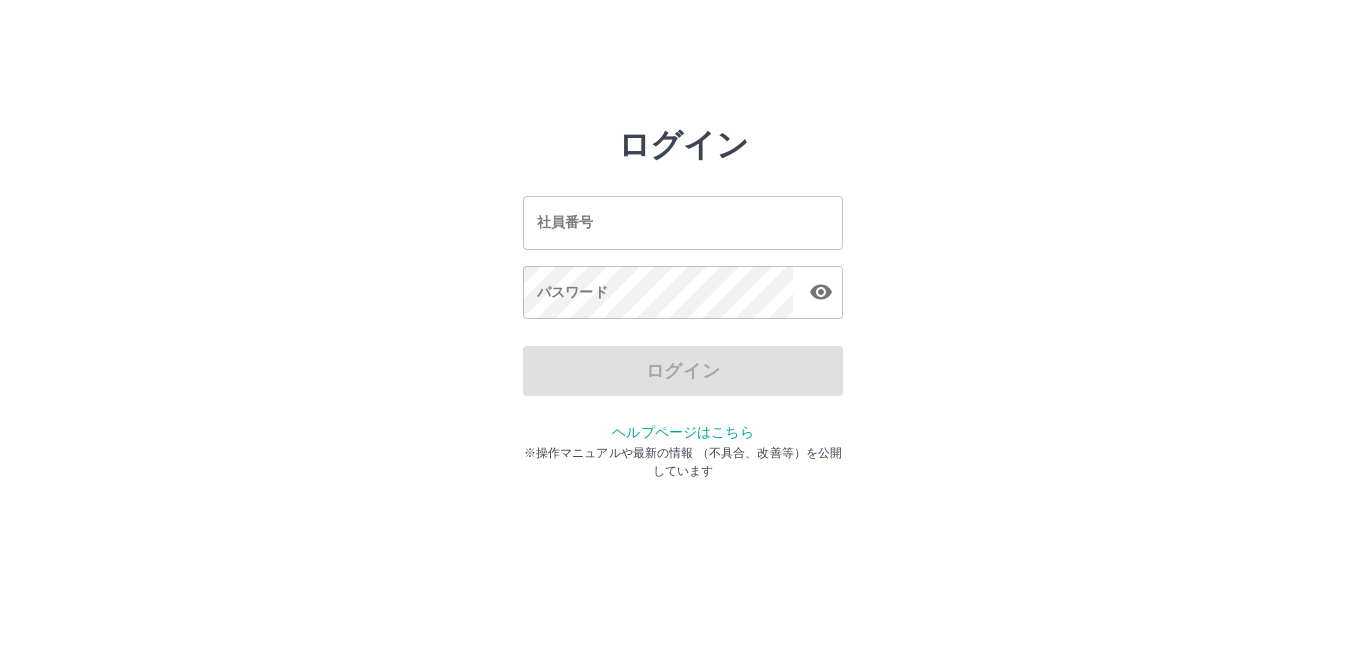 scroll, scrollTop: 0, scrollLeft: 0, axis: both 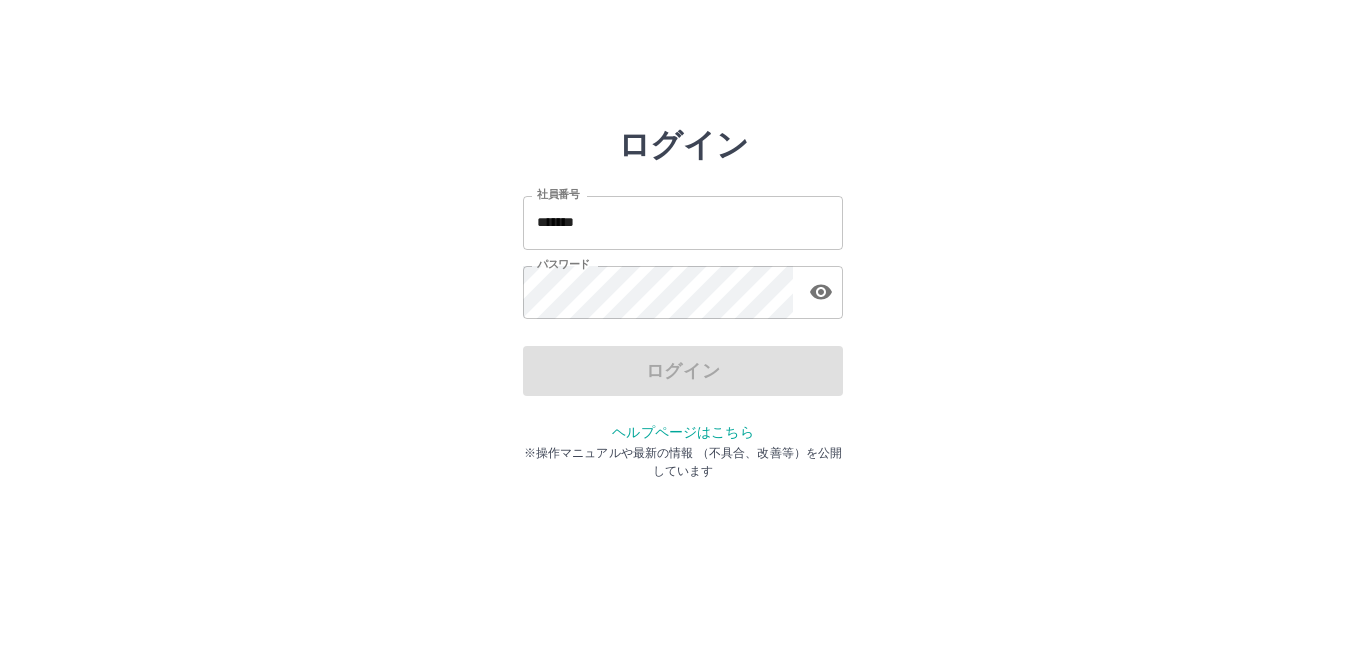 click on "*******" at bounding box center (683, 222) 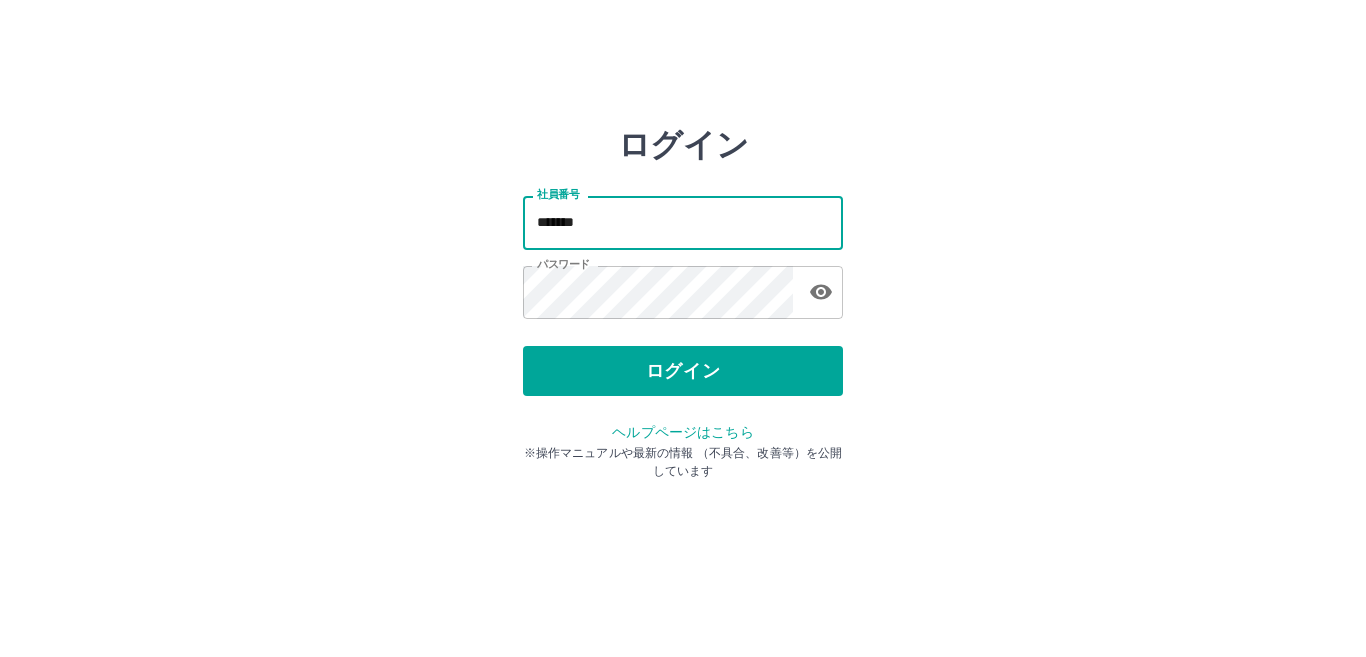 type on "*******" 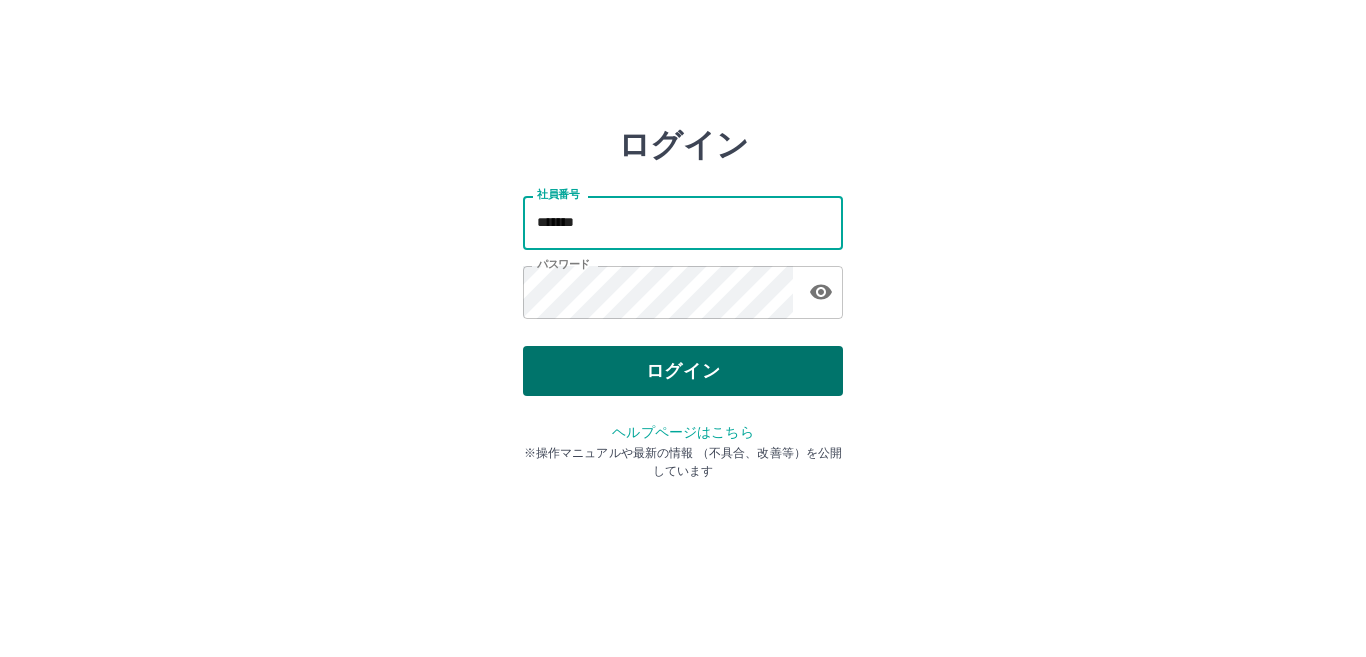 click on "ログイン" at bounding box center (683, 371) 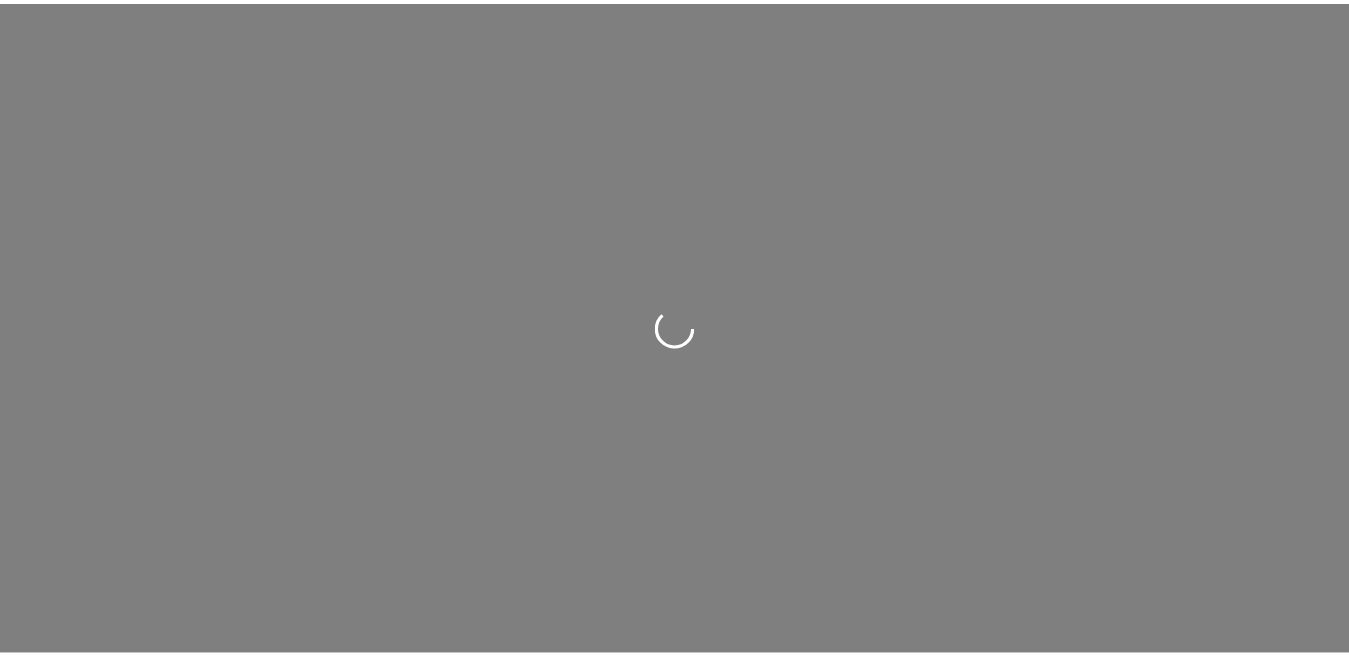 scroll, scrollTop: 0, scrollLeft: 0, axis: both 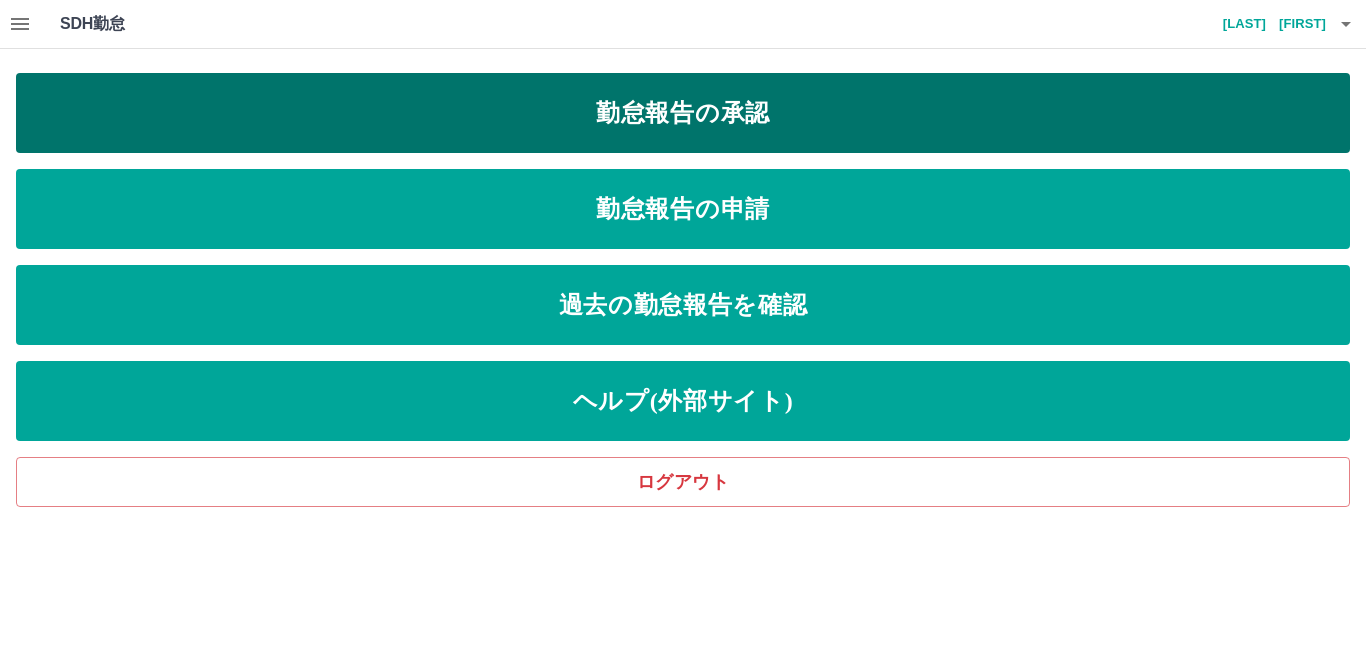 click on "勤怠報告の承認" at bounding box center [683, 113] 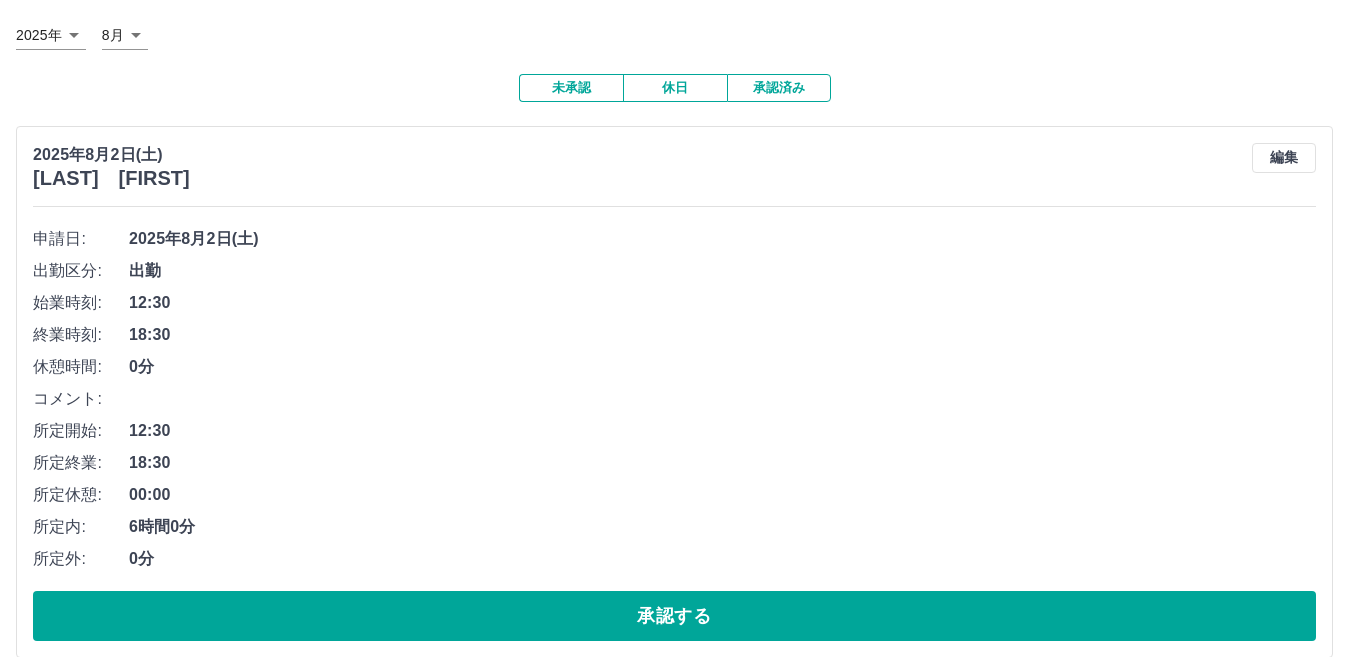 scroll, scrollTop: 137, scrollLeft: 0, axis: vertical 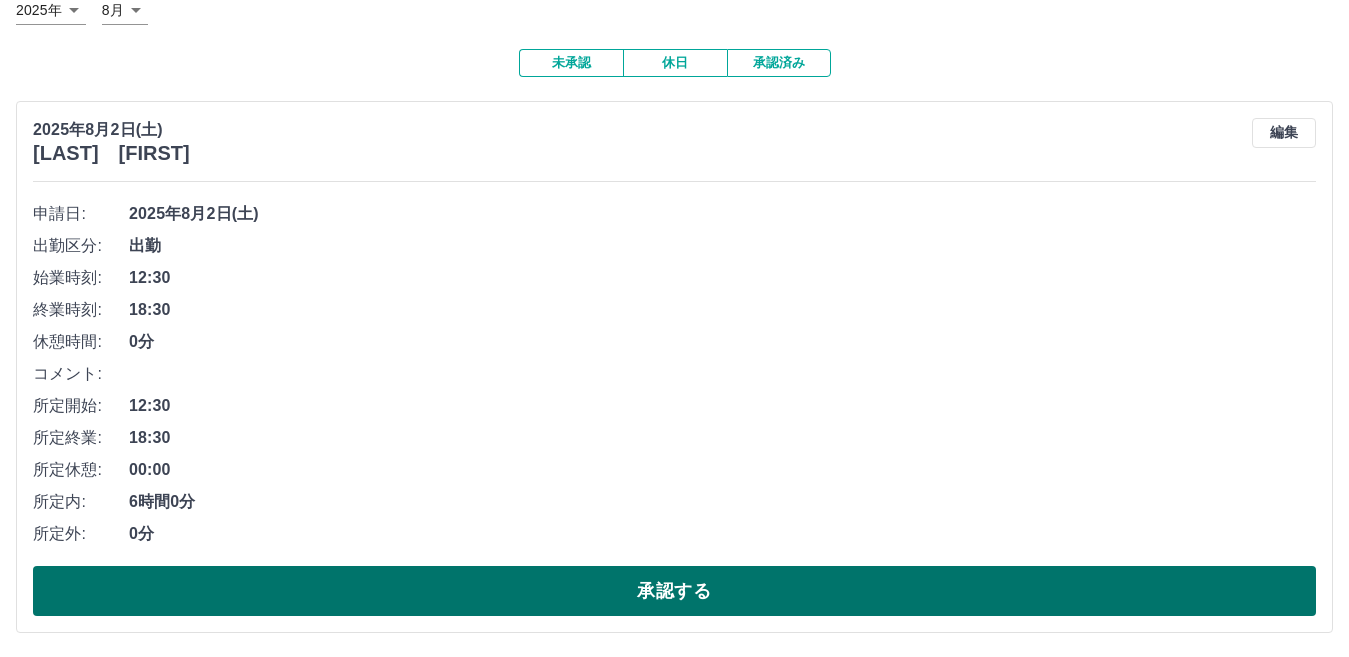 click on "承認する" at bounding box center (674, 591) 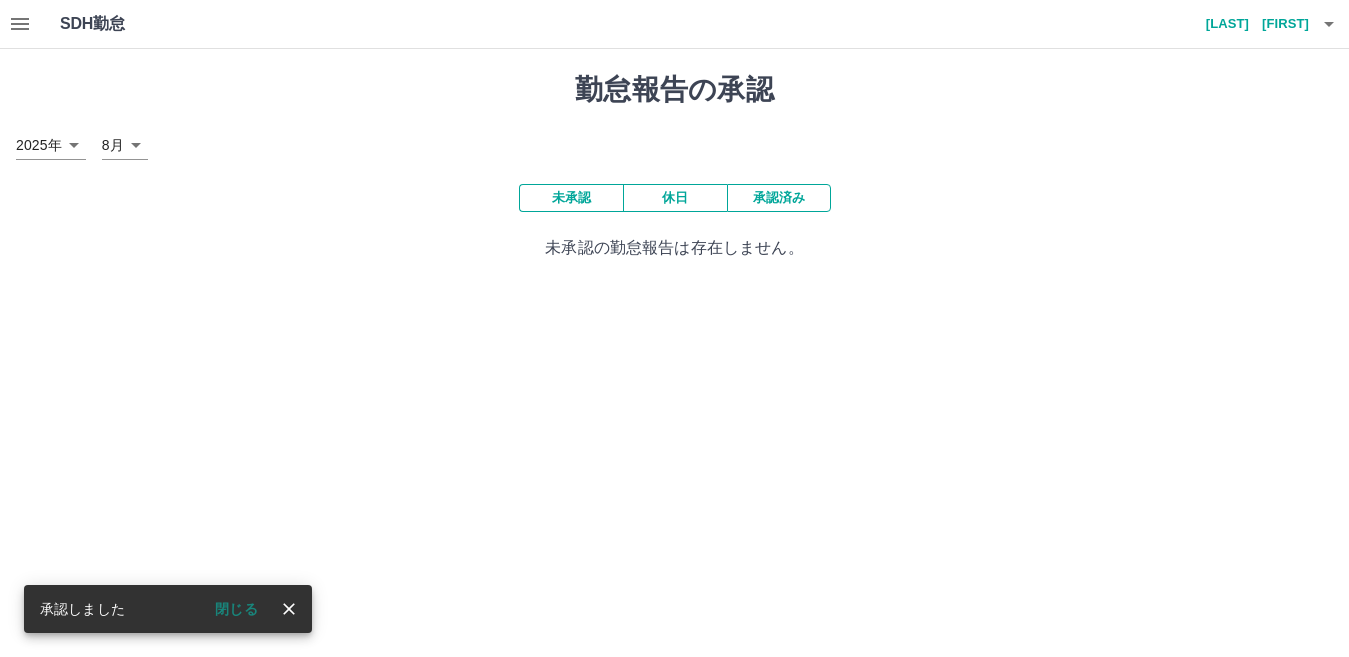 scroll, scrollTop: 0, scrollLeft: 0, axis: both 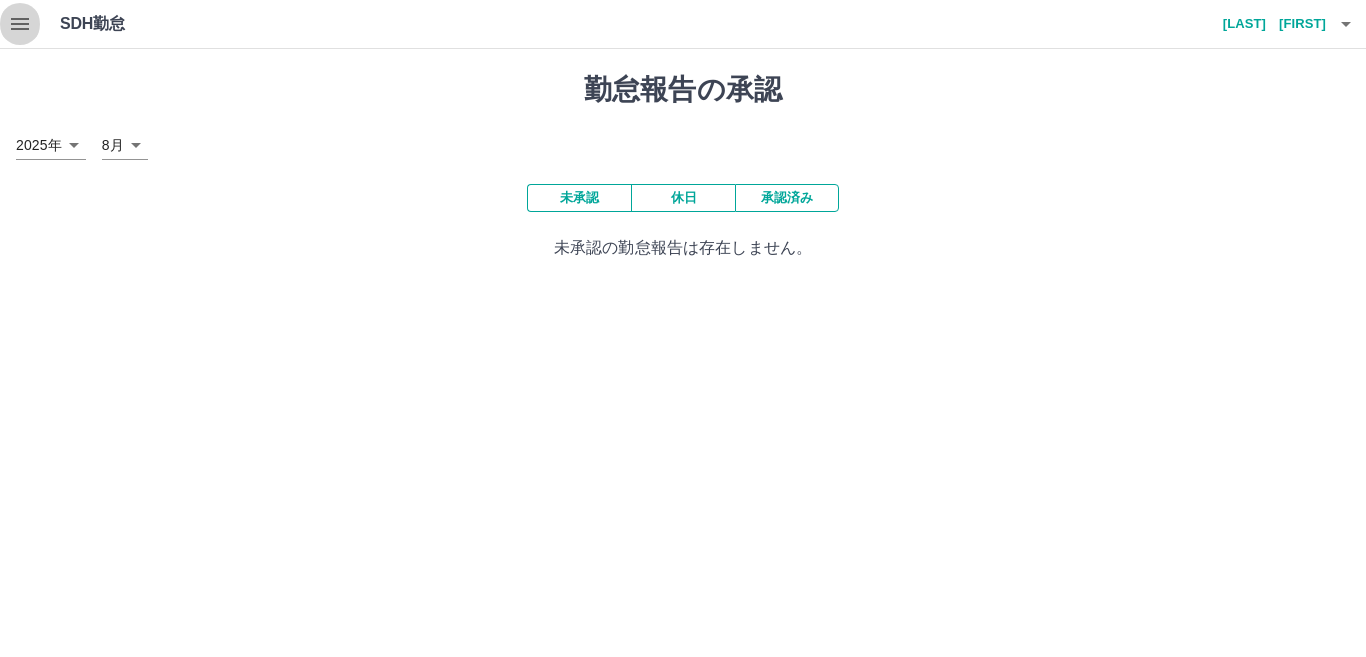 click 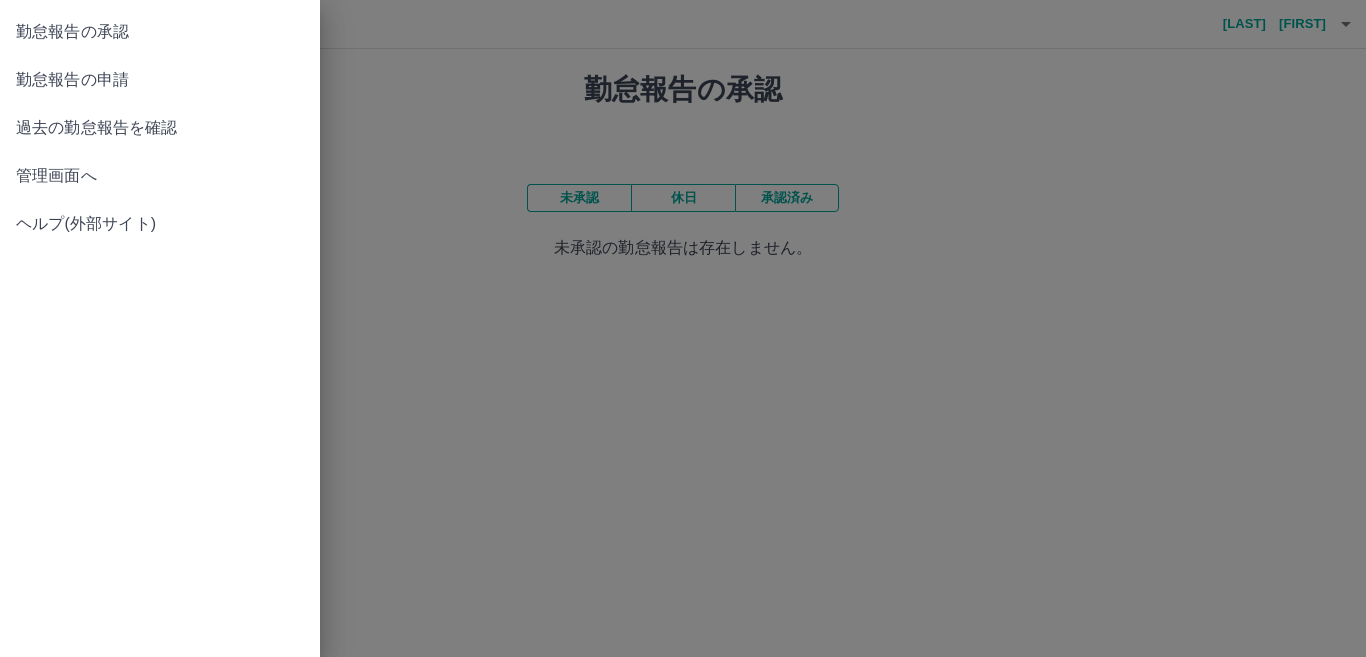 click on "管理画面へ" at bounding box center [160, 176] 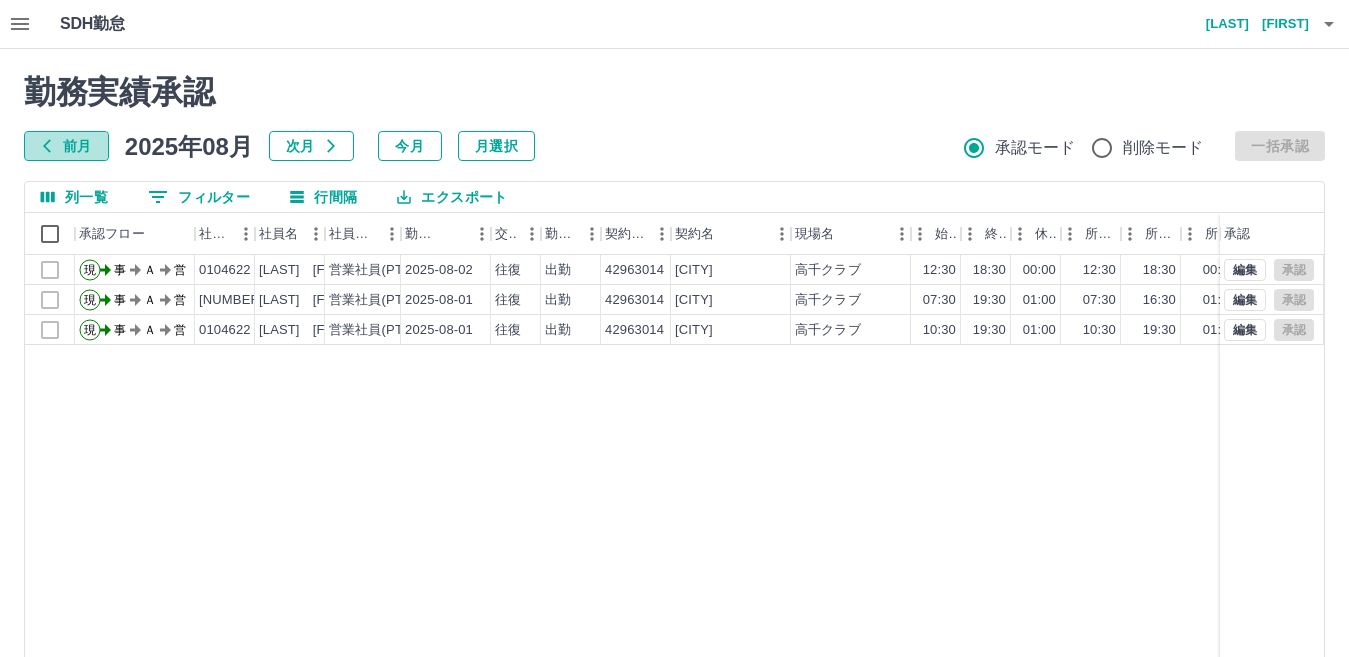 click on "前月" at bounding box center (66, 146) 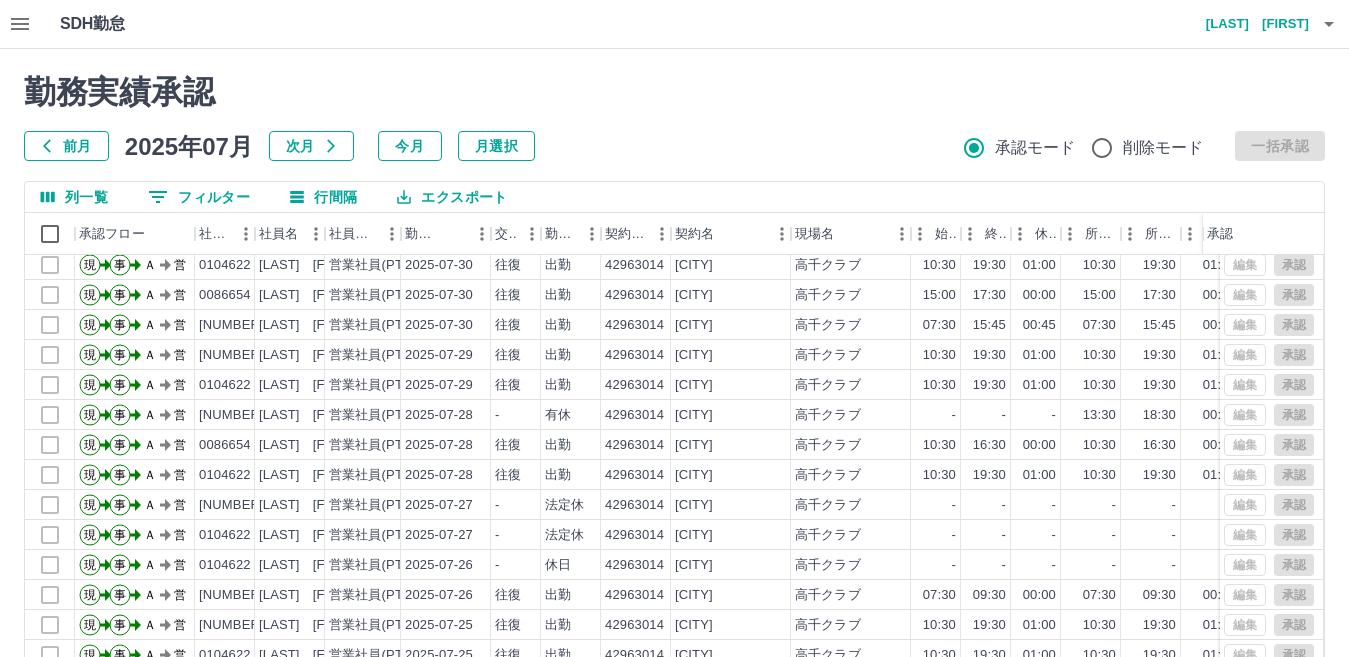 scroll, scrollTop: 104, scrollLeft: 0, axis: vertical 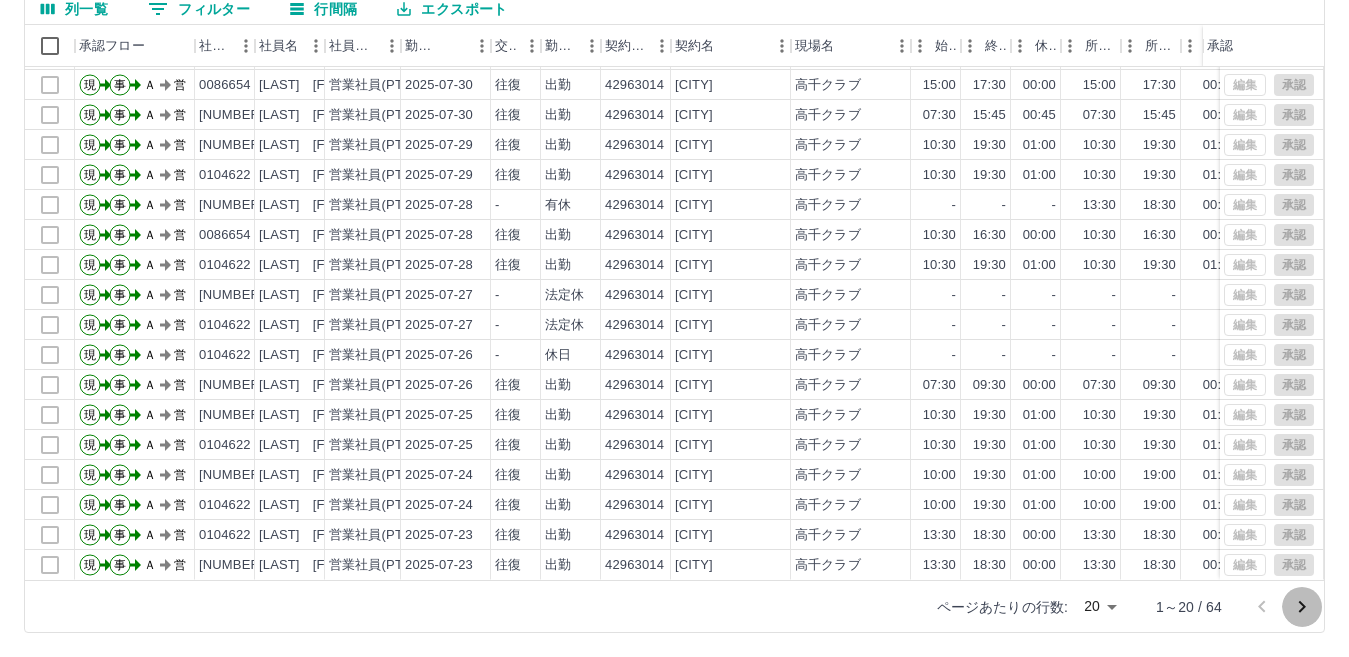 click 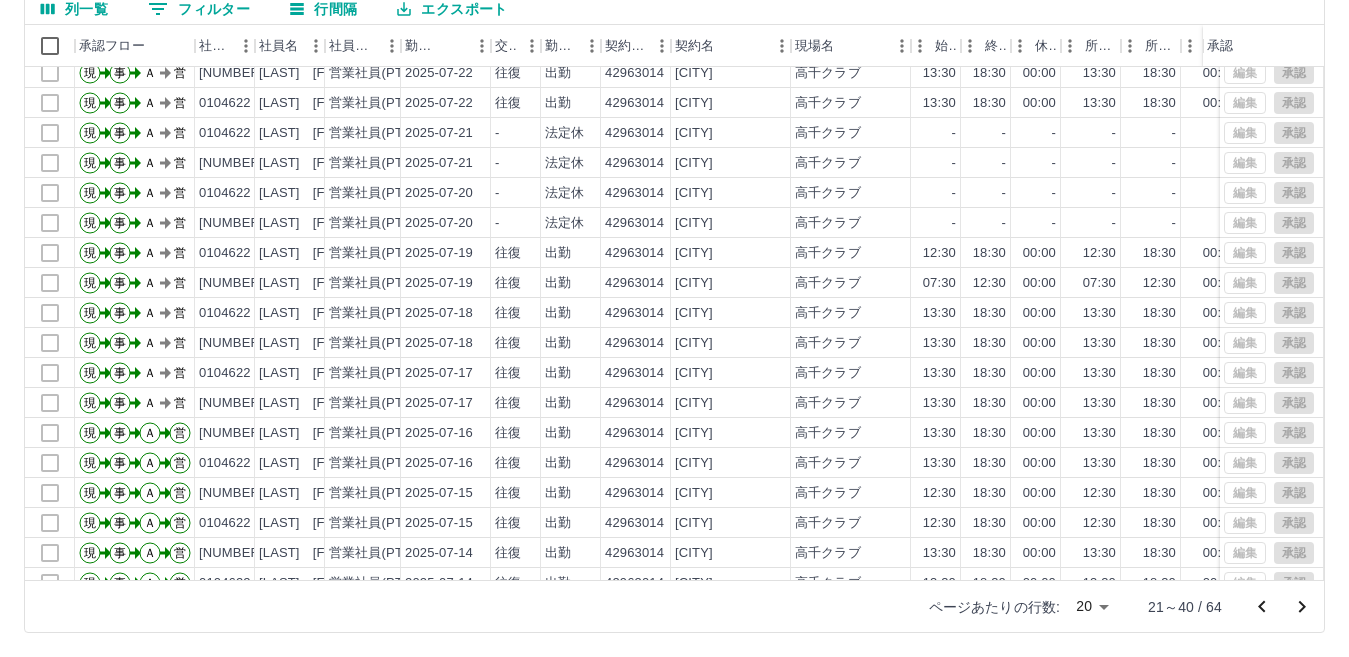scroll, scrollTop: 0, scrollLeft: 0, axis: both 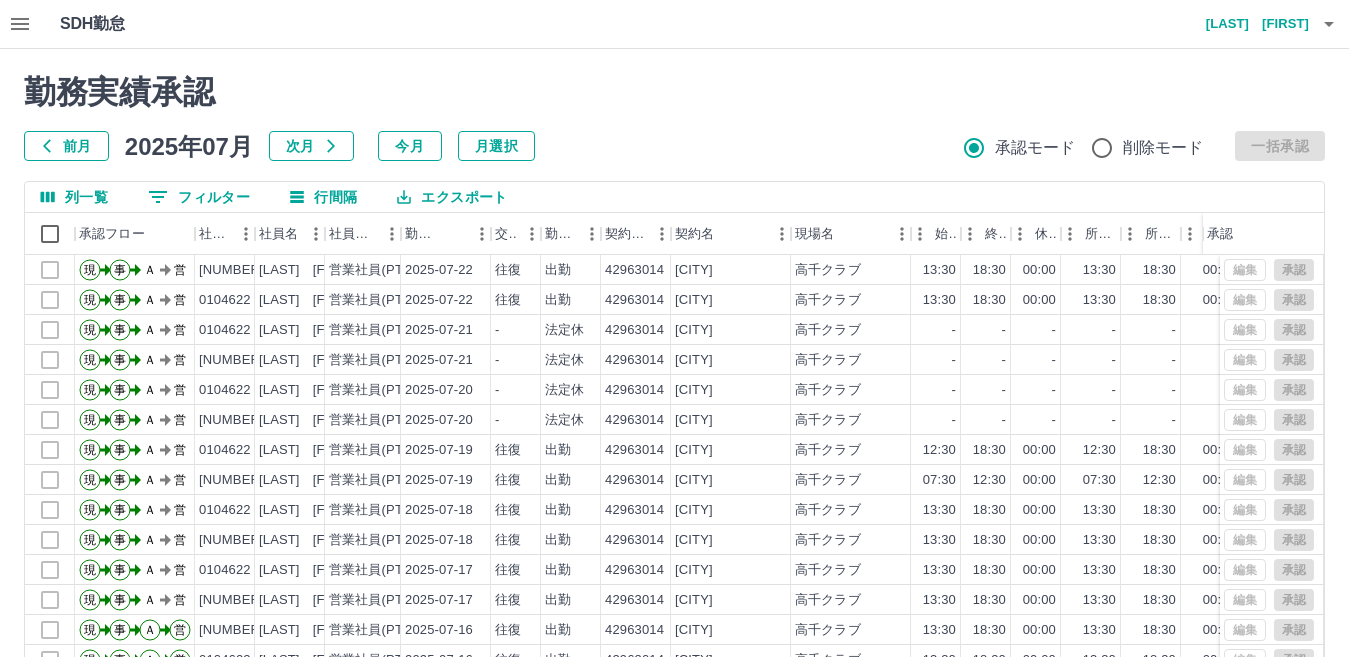 click 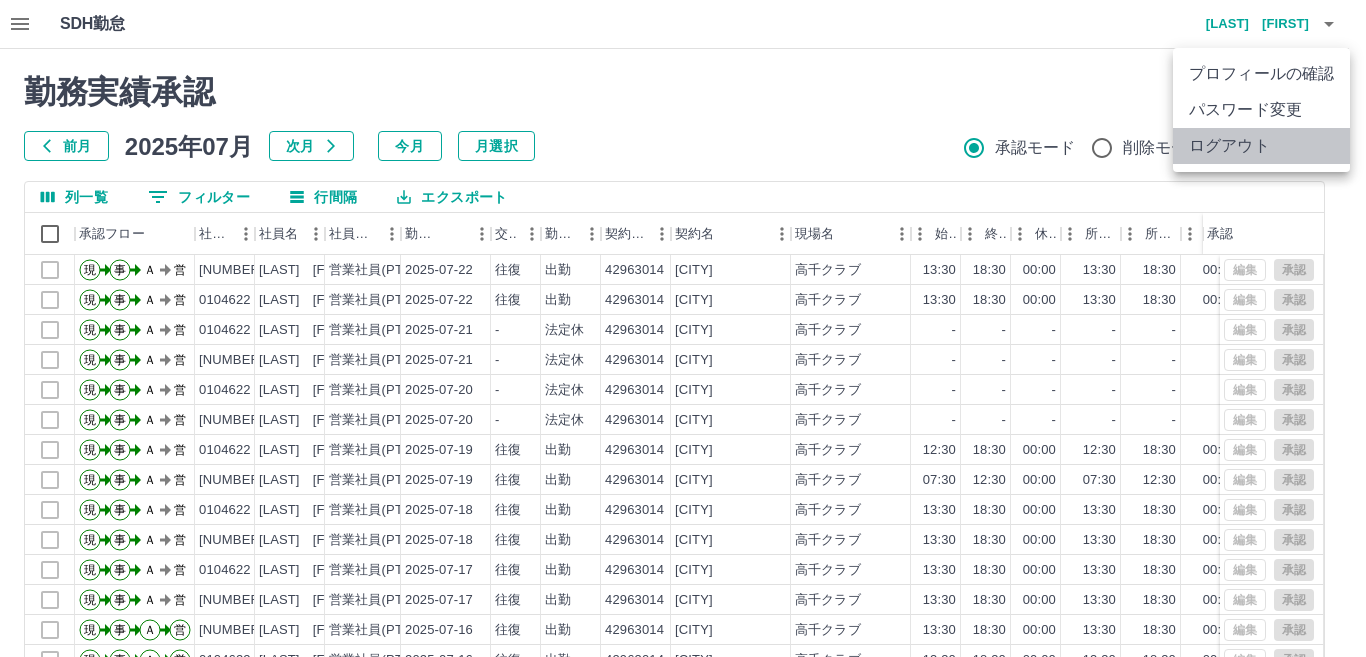 click on "ログアウト" at bounding box center [1261, 146] 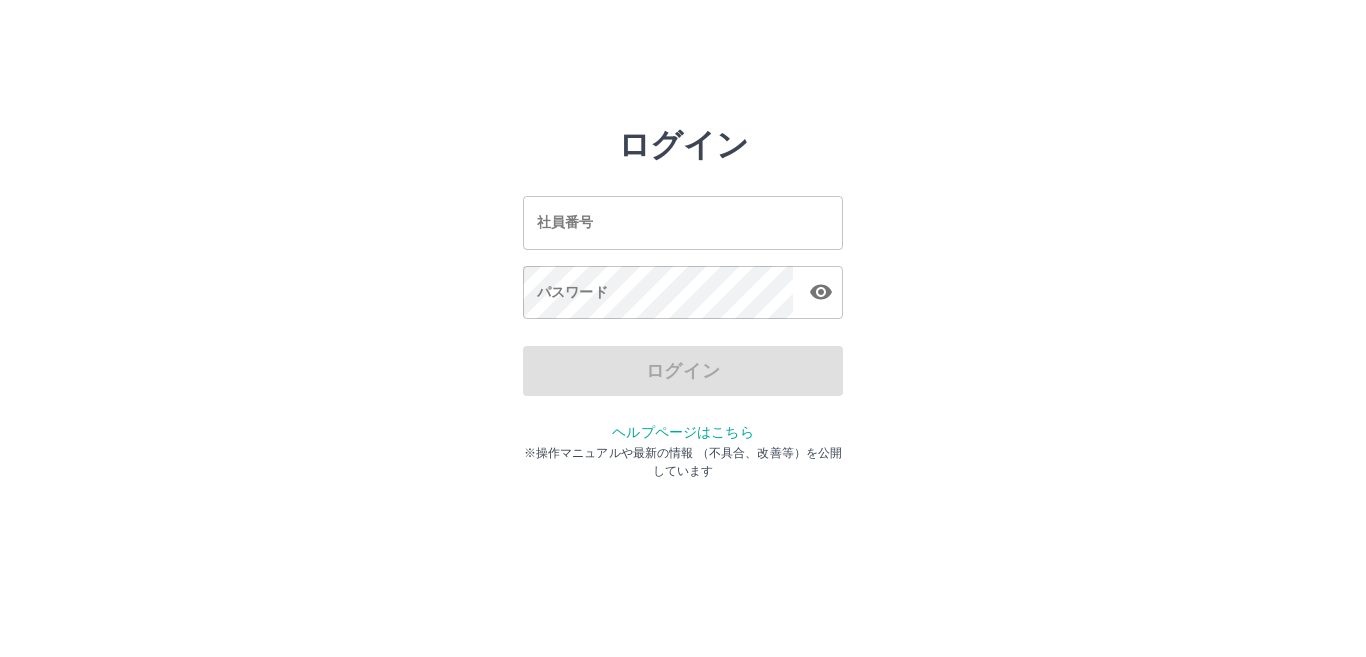 scroll, scrollTop: 0, scrollLeft: 0, axis: both 